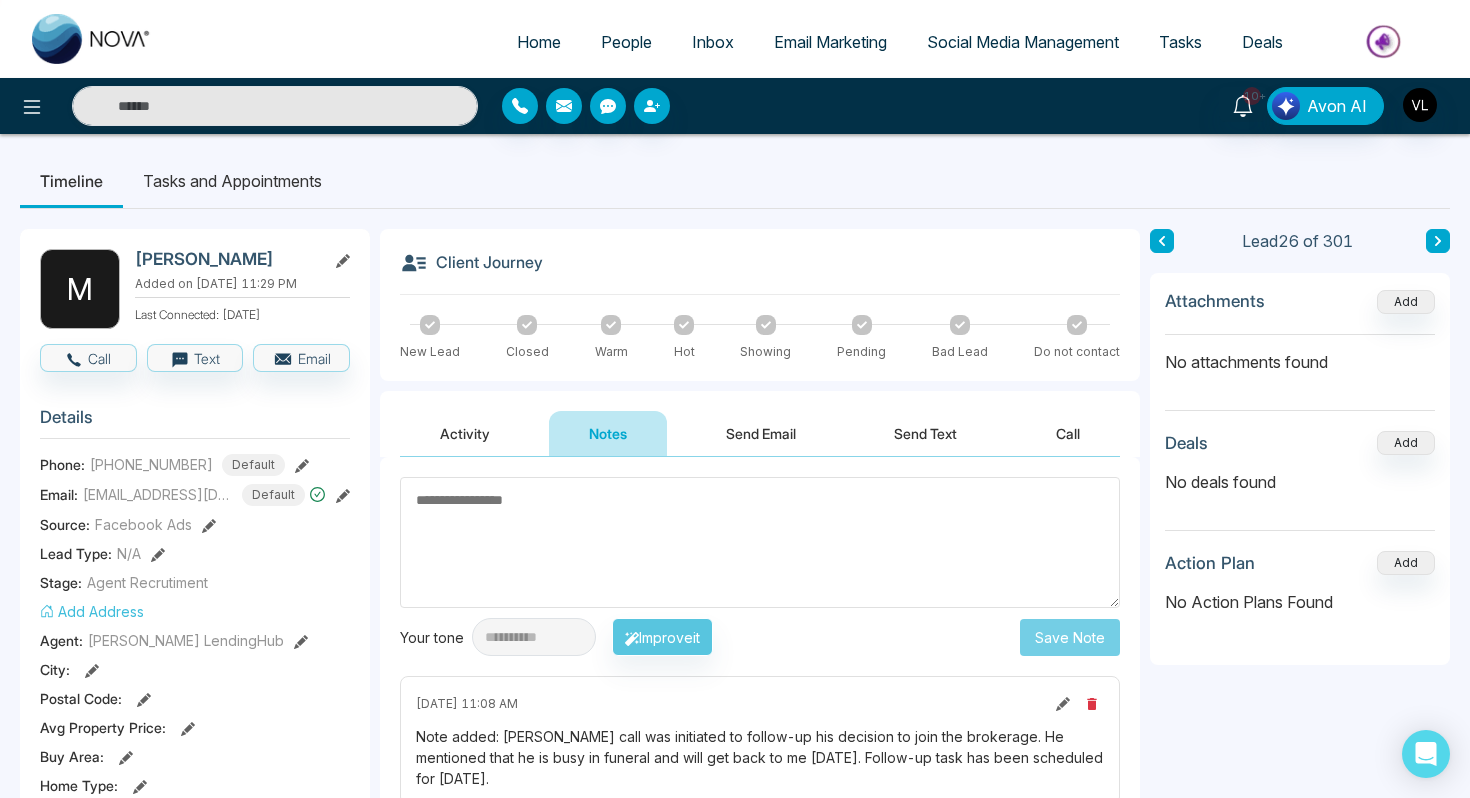 scroll, scrollTop: 0, scrollLeft: 0, axis: both 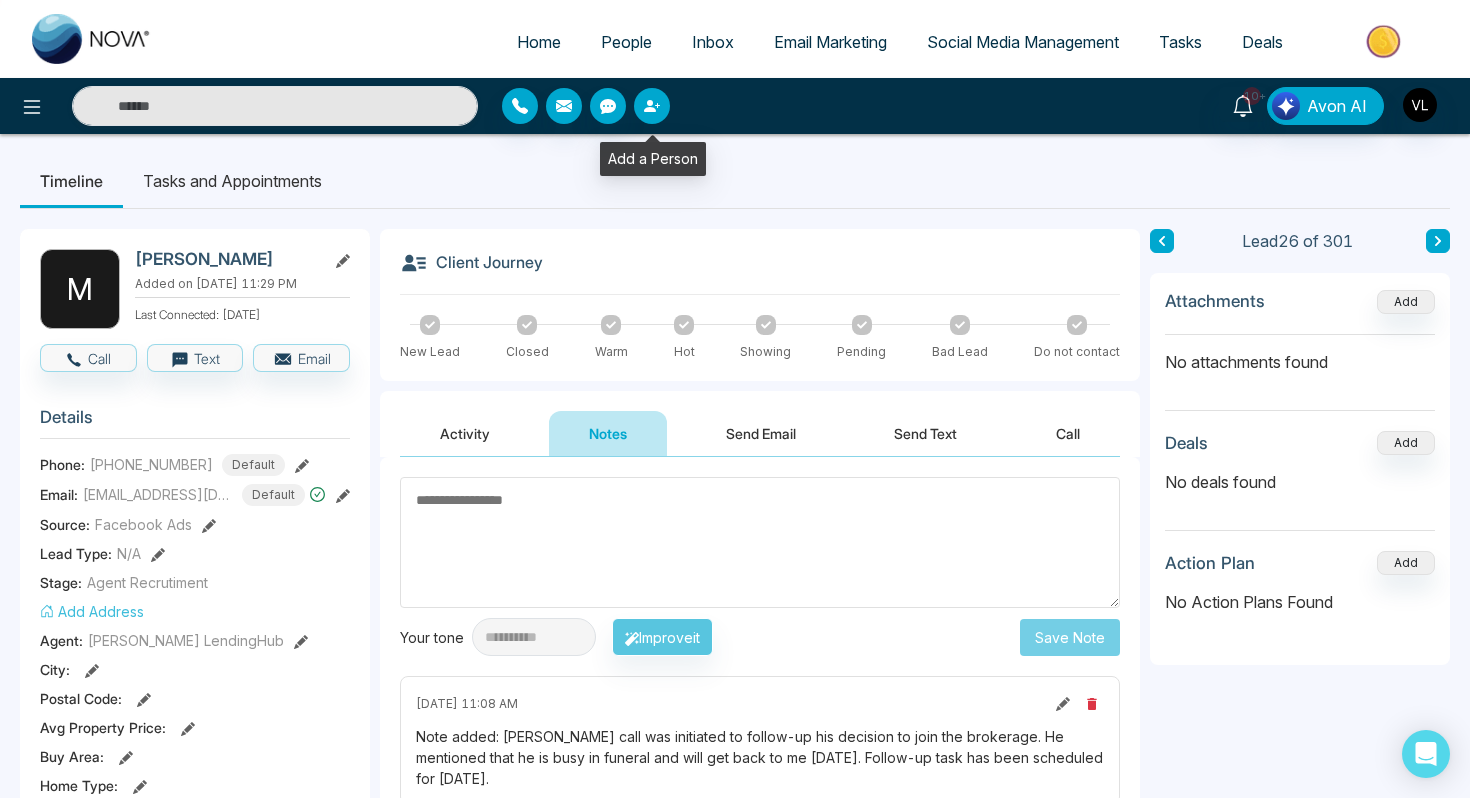 click 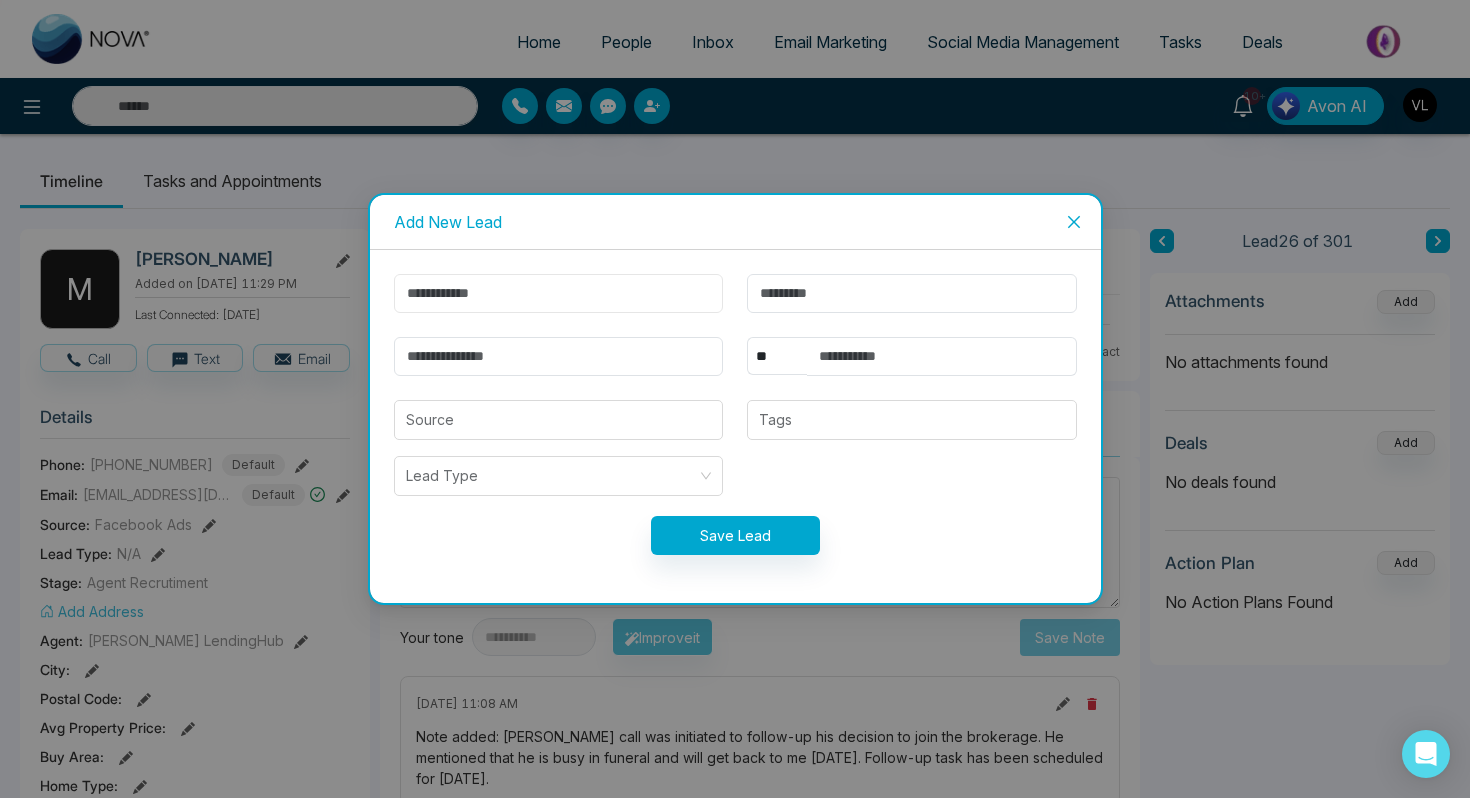 click at bounding box center (559, 293) 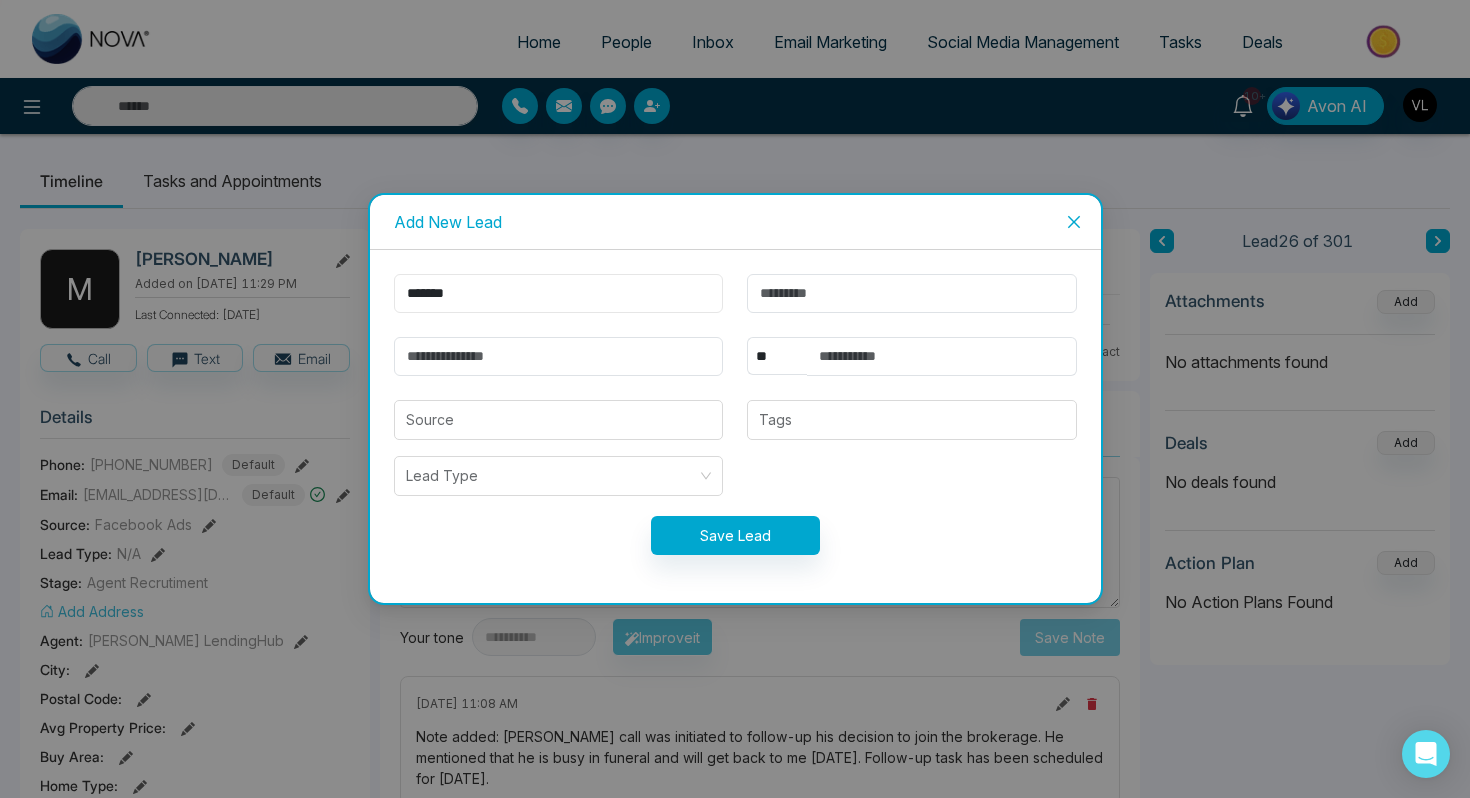 type on "*******" 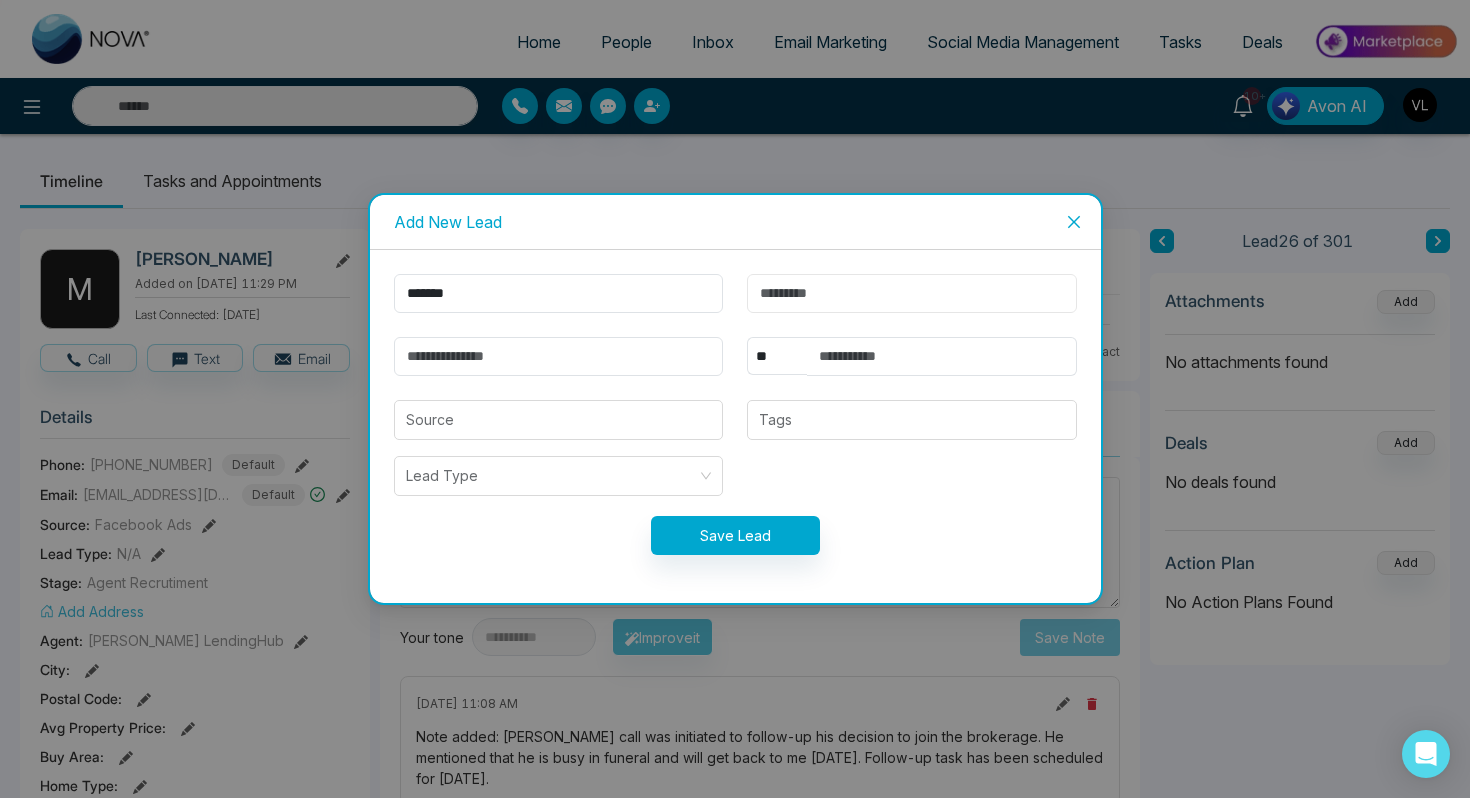 click at bounding box center (912, 293) 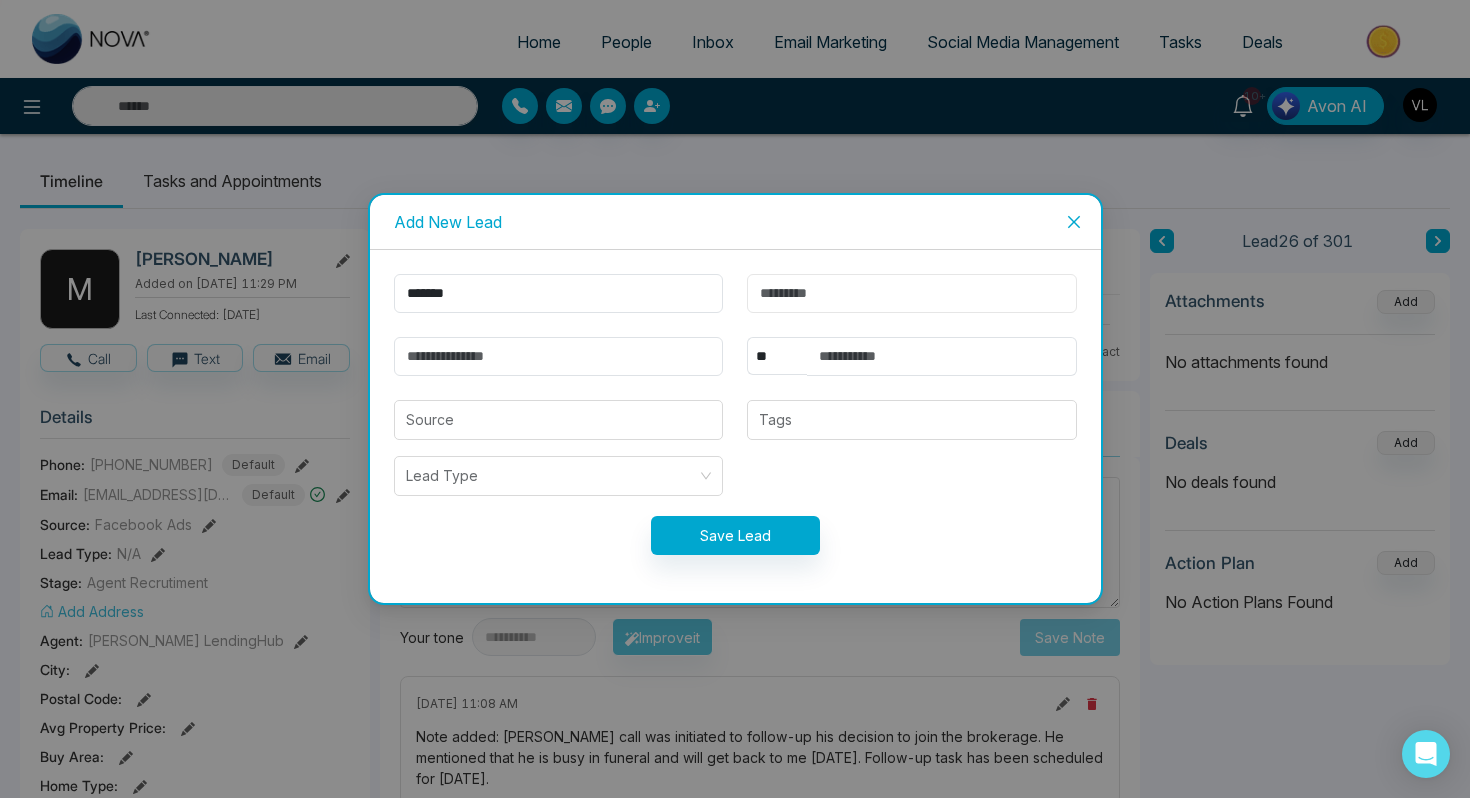 click at bounding box center [912, 293] 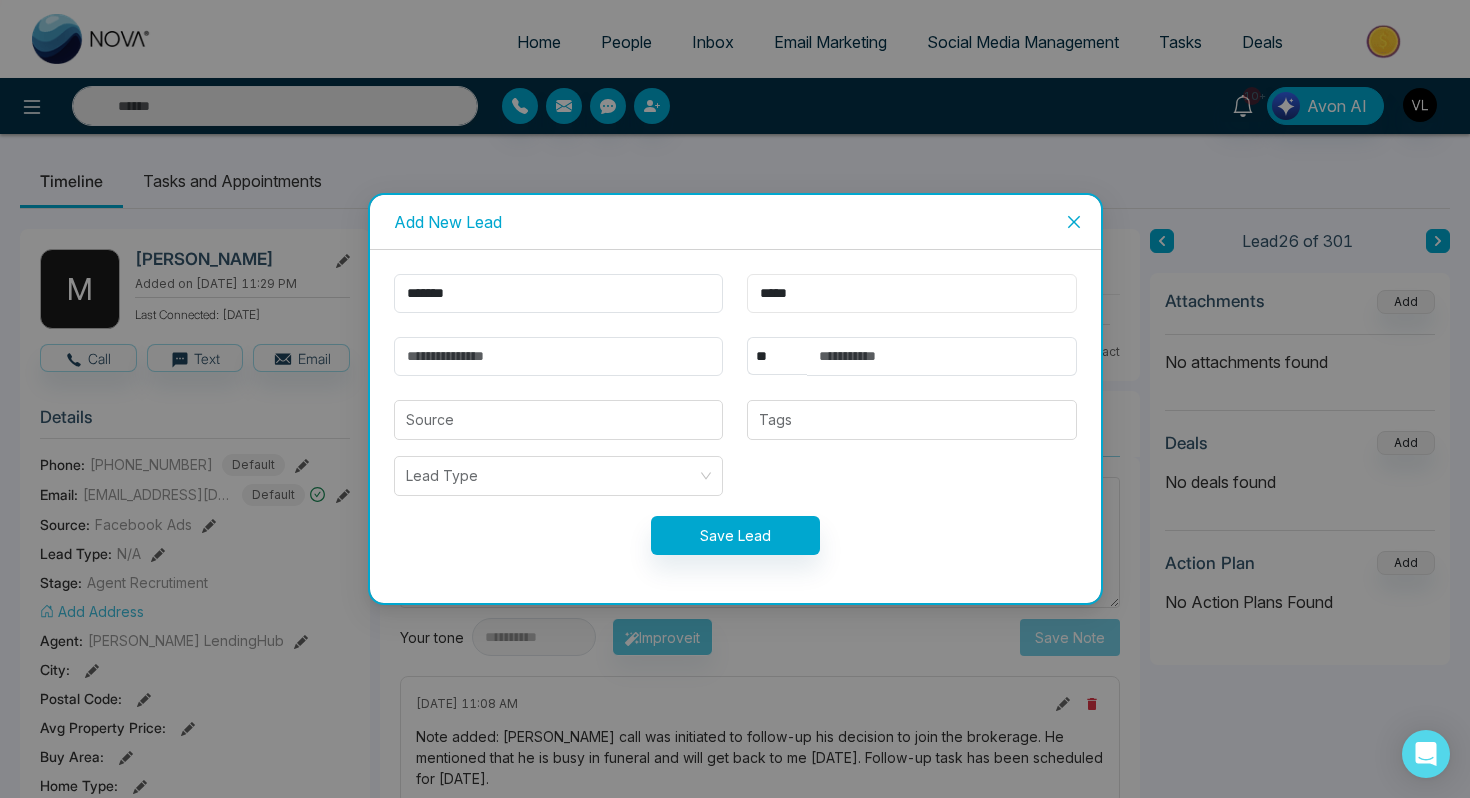 type on "*****" 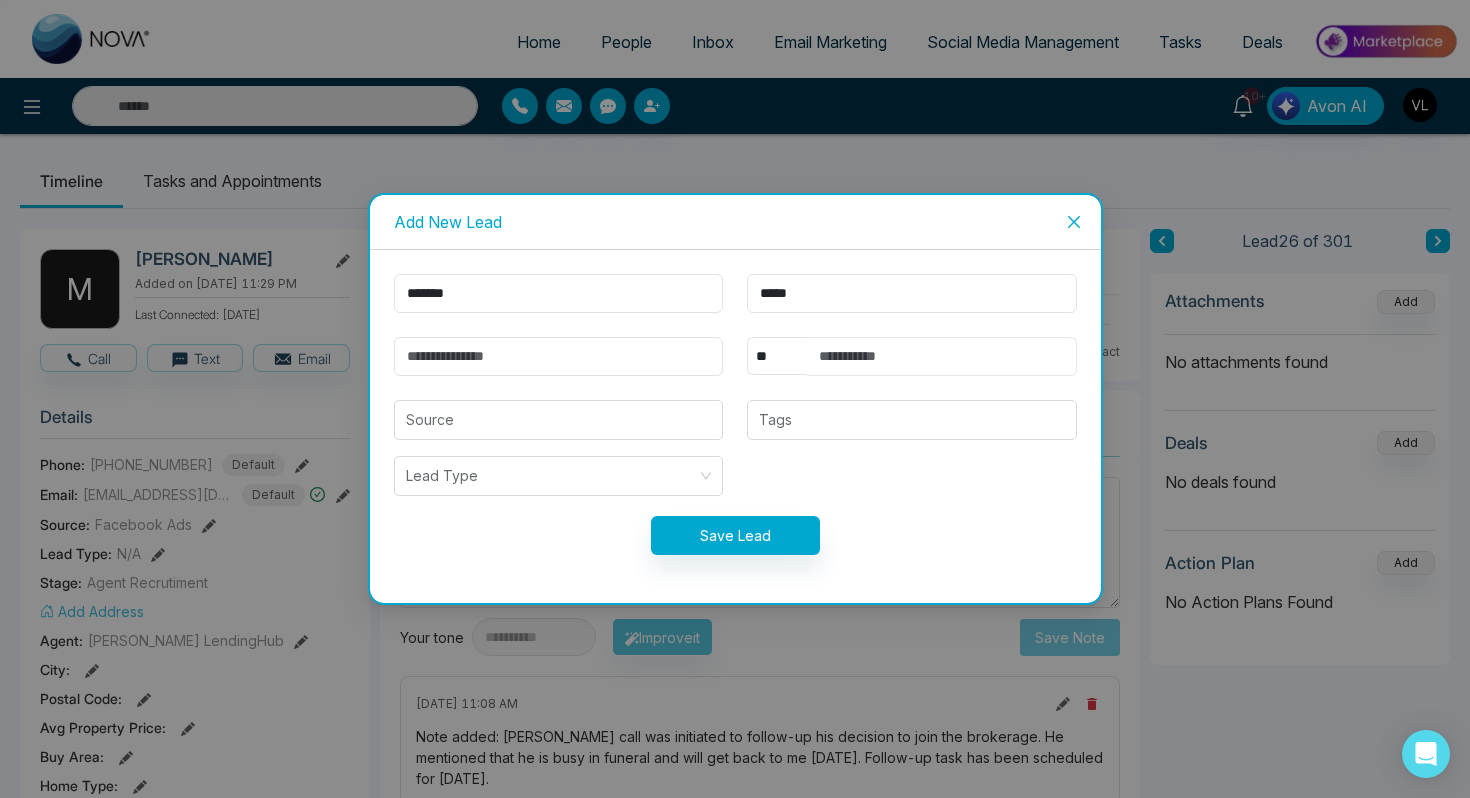 click at bounding box center [942, 356] 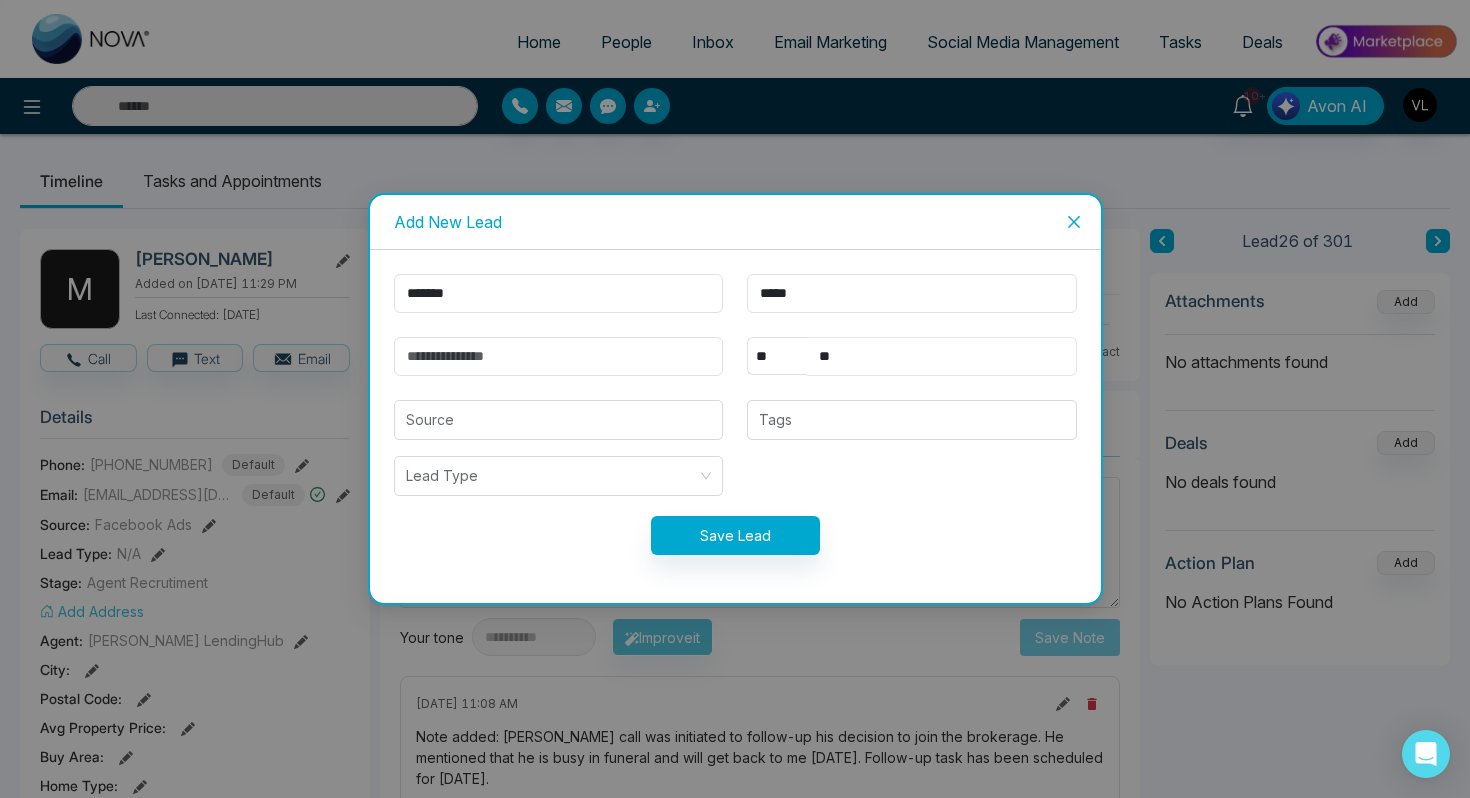 type on "*" 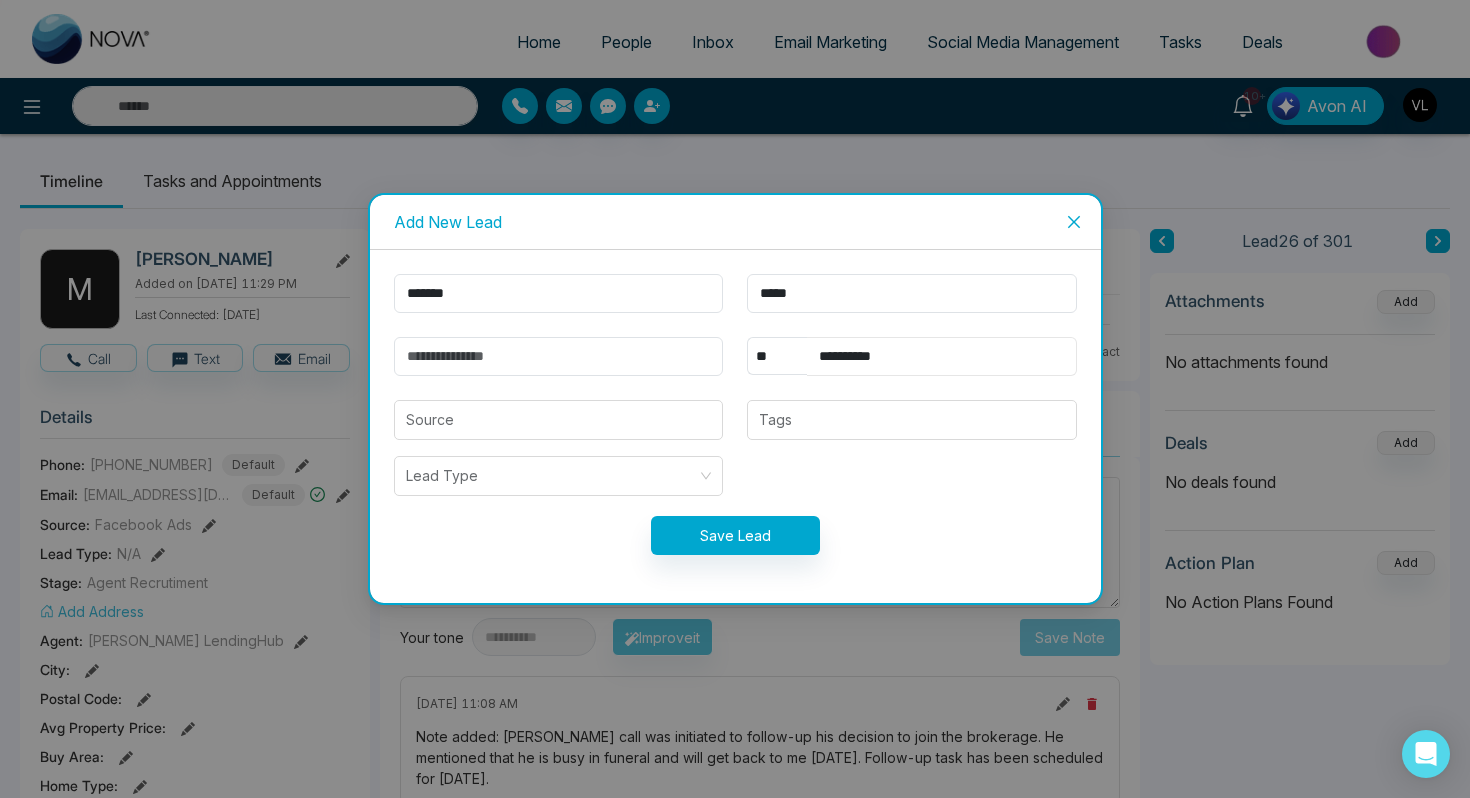 type on "**********" 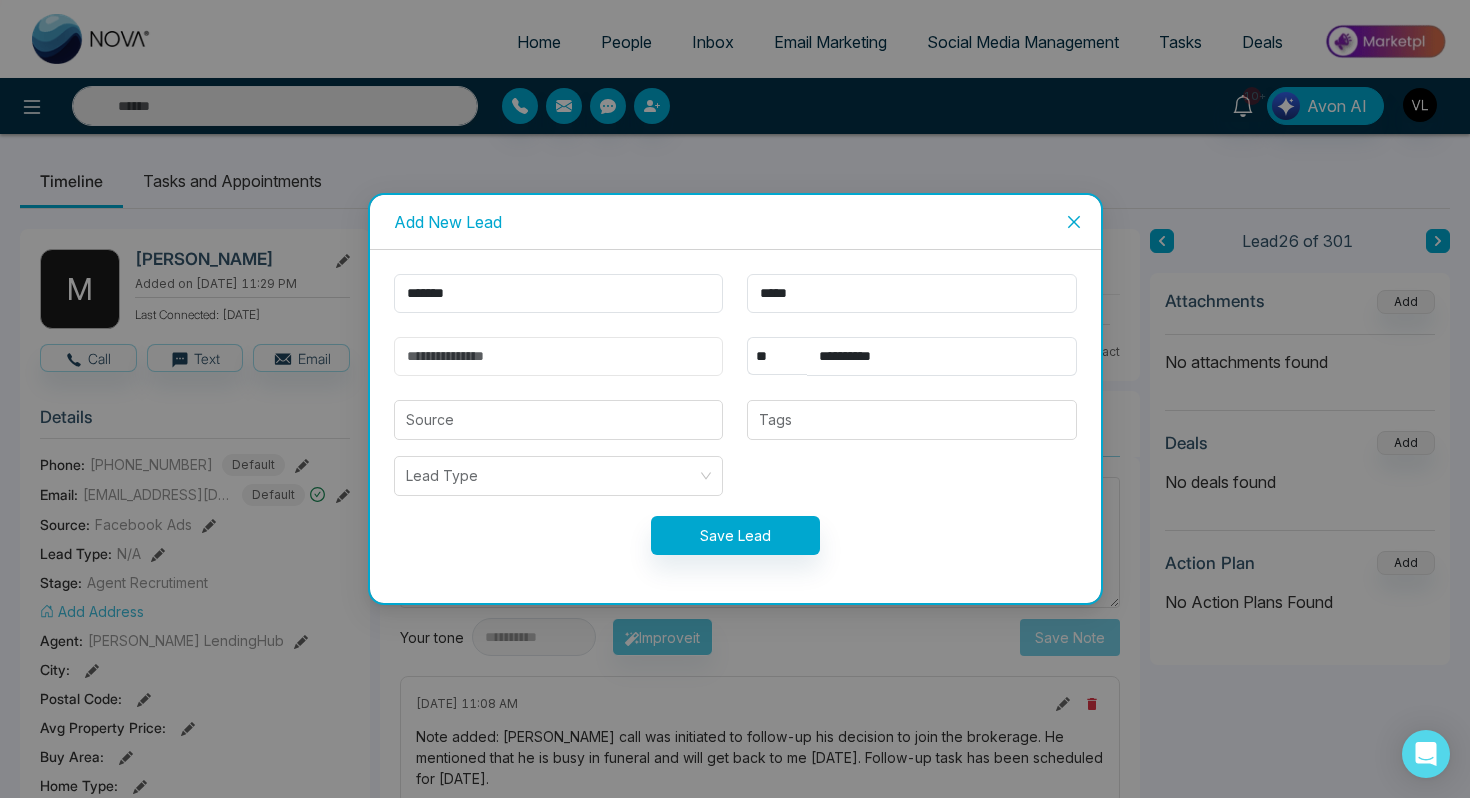 click at bounding box center [559, 356] 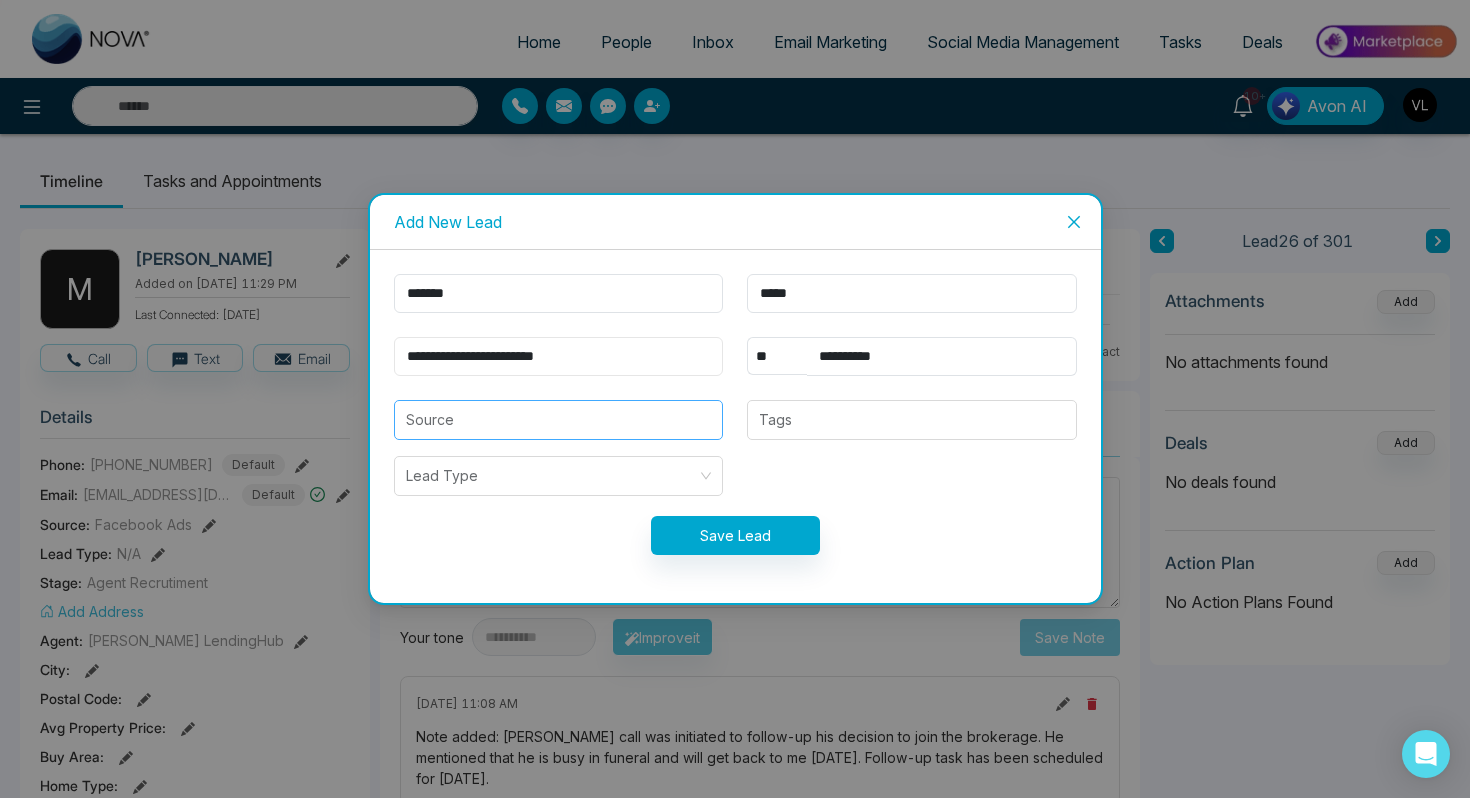 type on "**********" 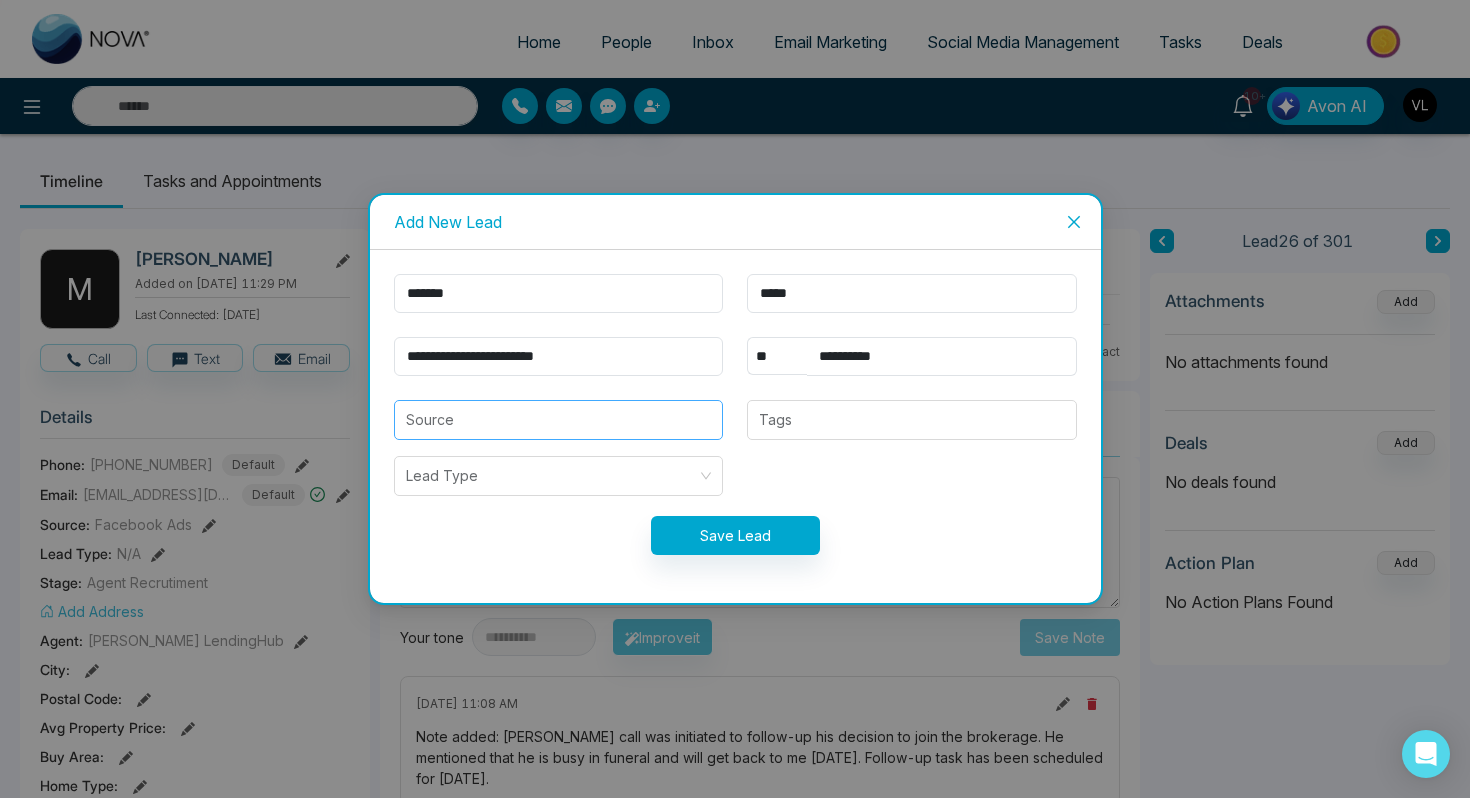 click at bounding box center (559, 420) 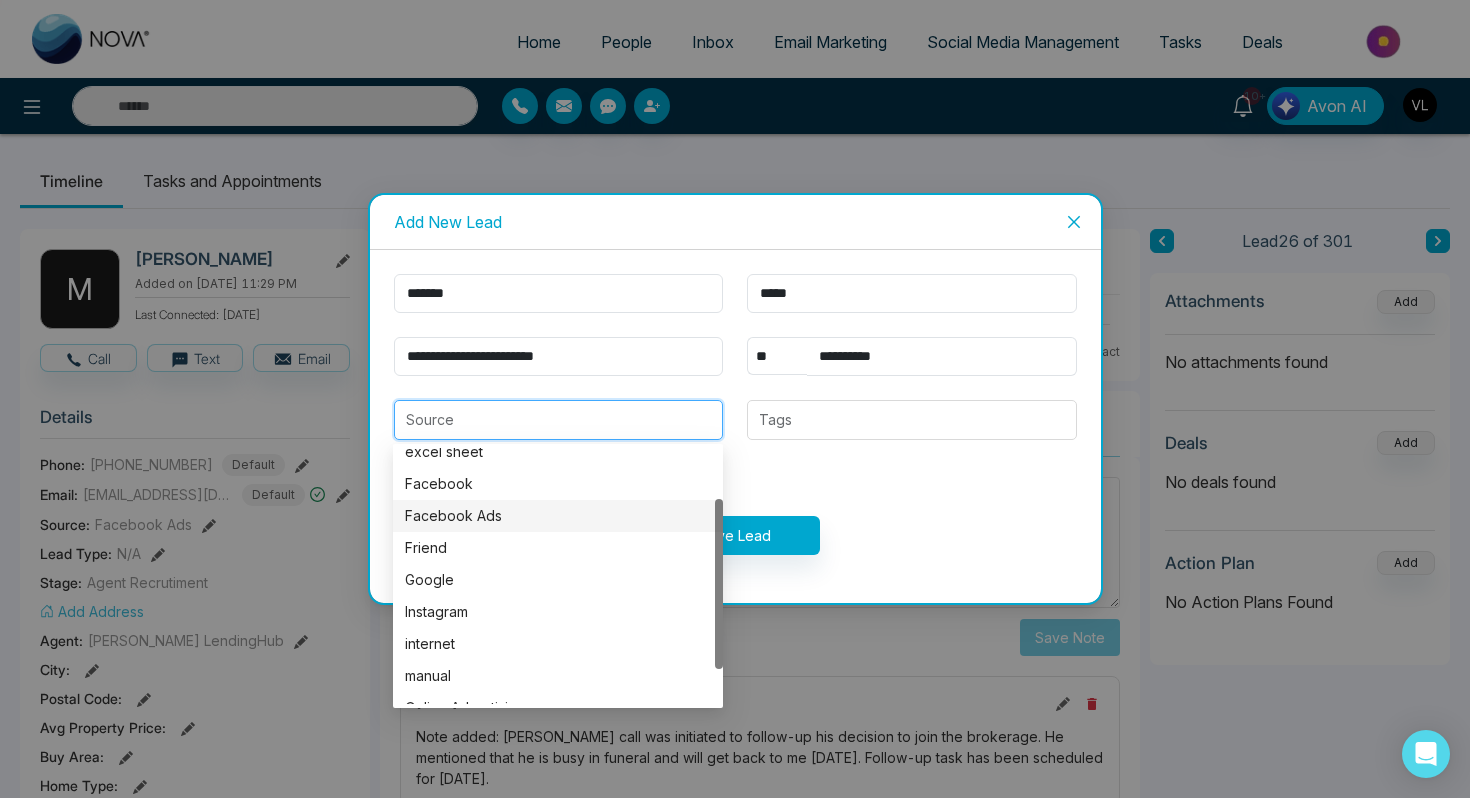 scroll, scrollTop: 77, scrollLeft: 0, axis: vertical 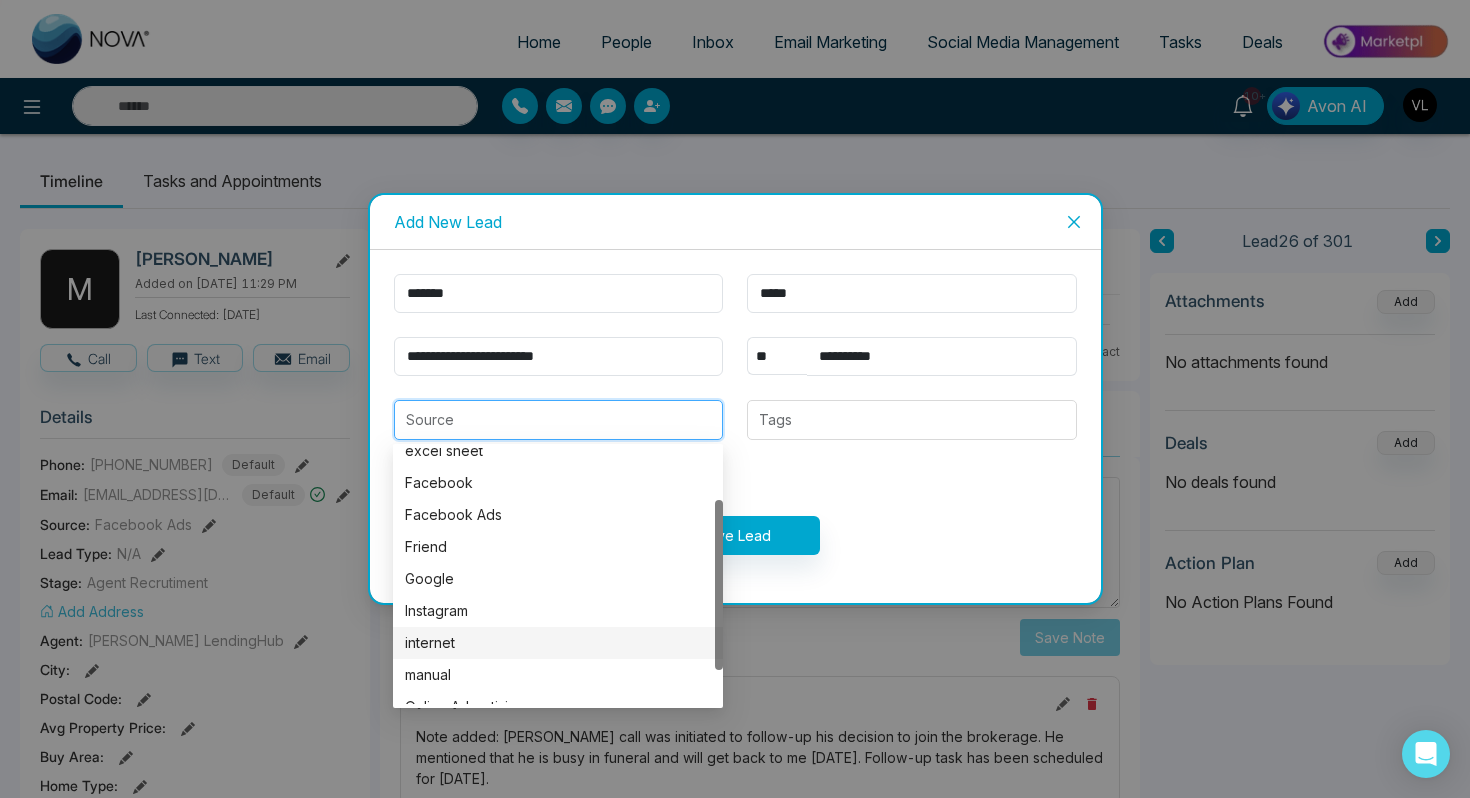 click on "internet" at bounding box center (558, 643) 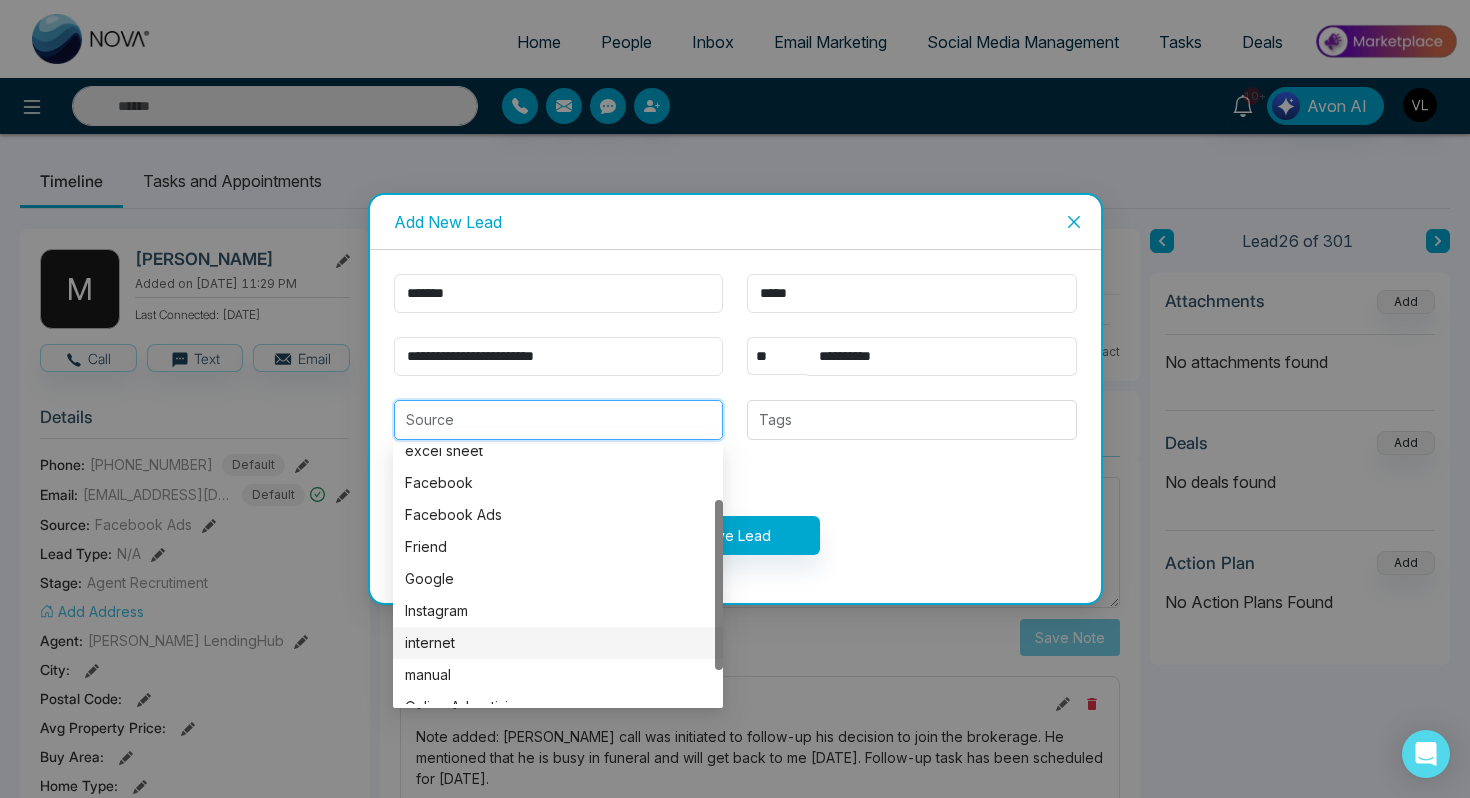 type on "********" 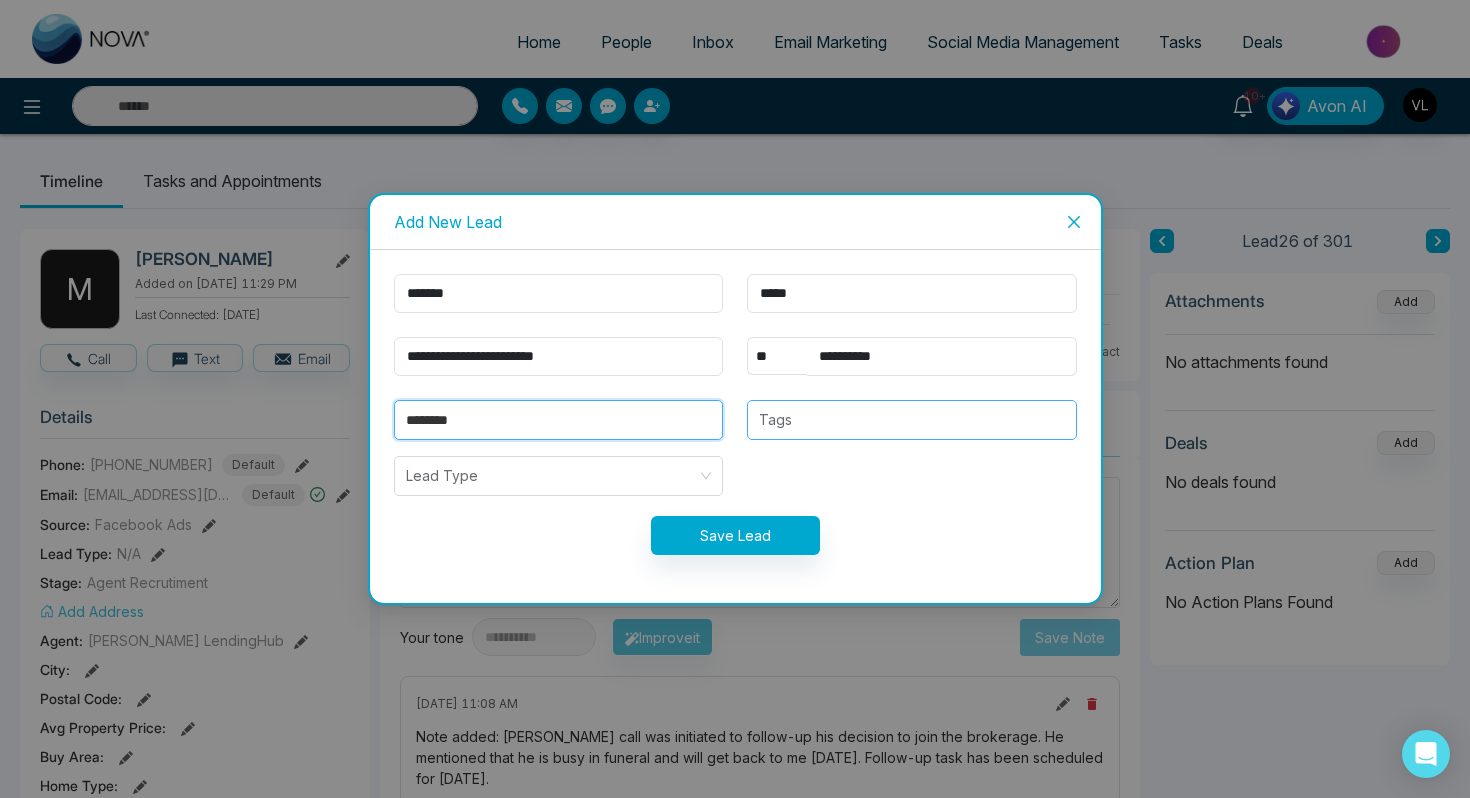 click at bounding box center [912, 420] 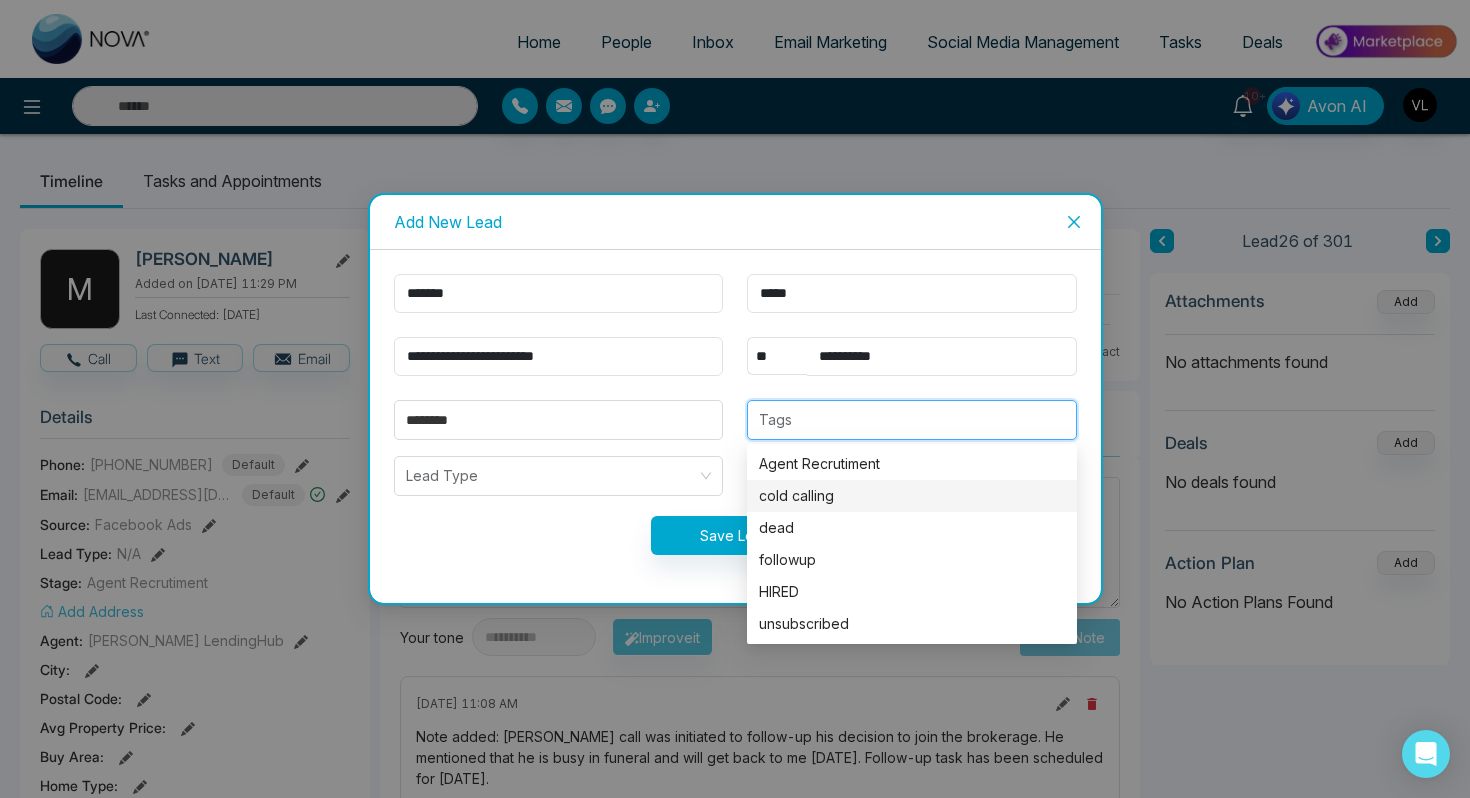 click on "cold calling" at bounding box center [912, 496] 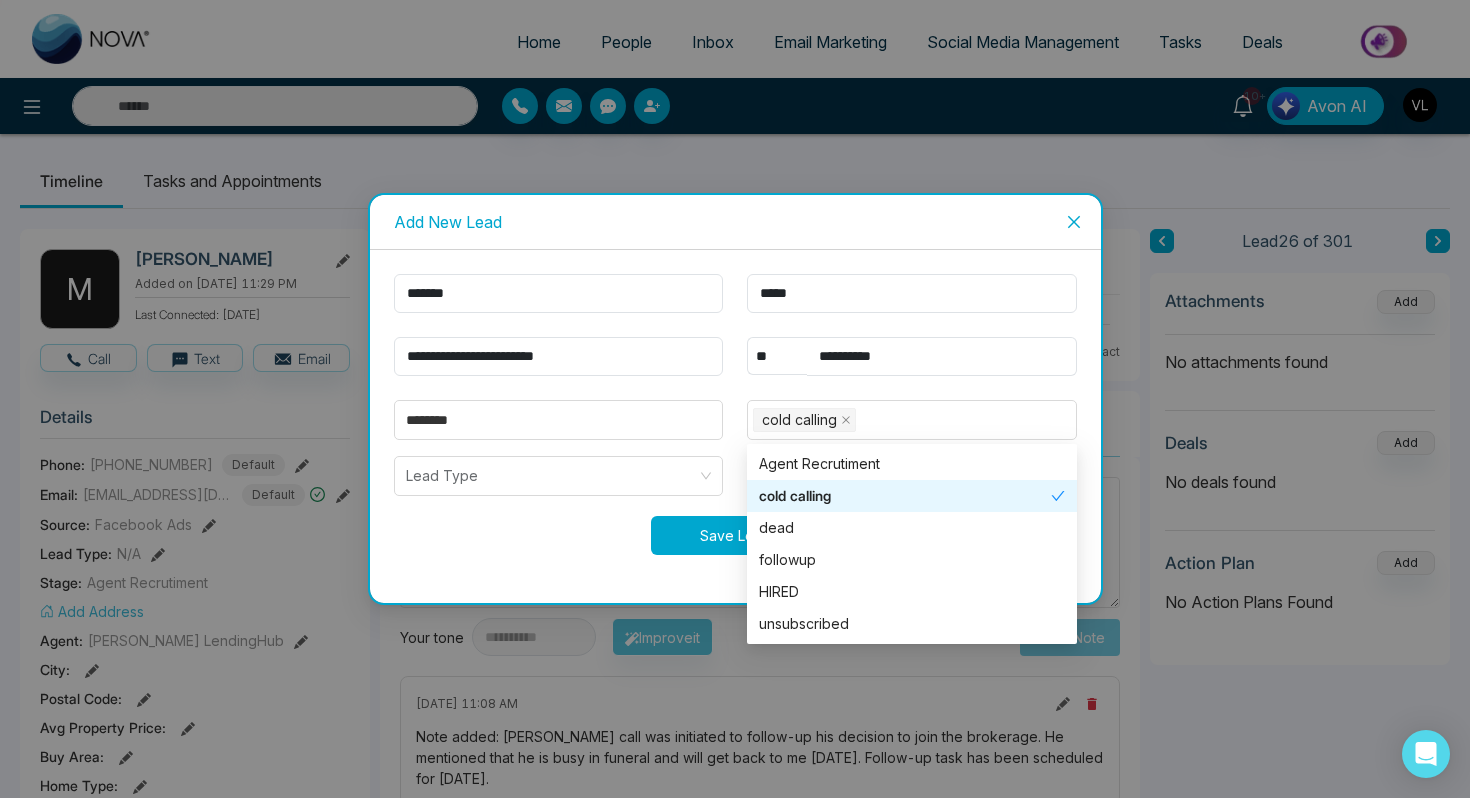 click on "Save Lead" at bounding box center [735, 535] 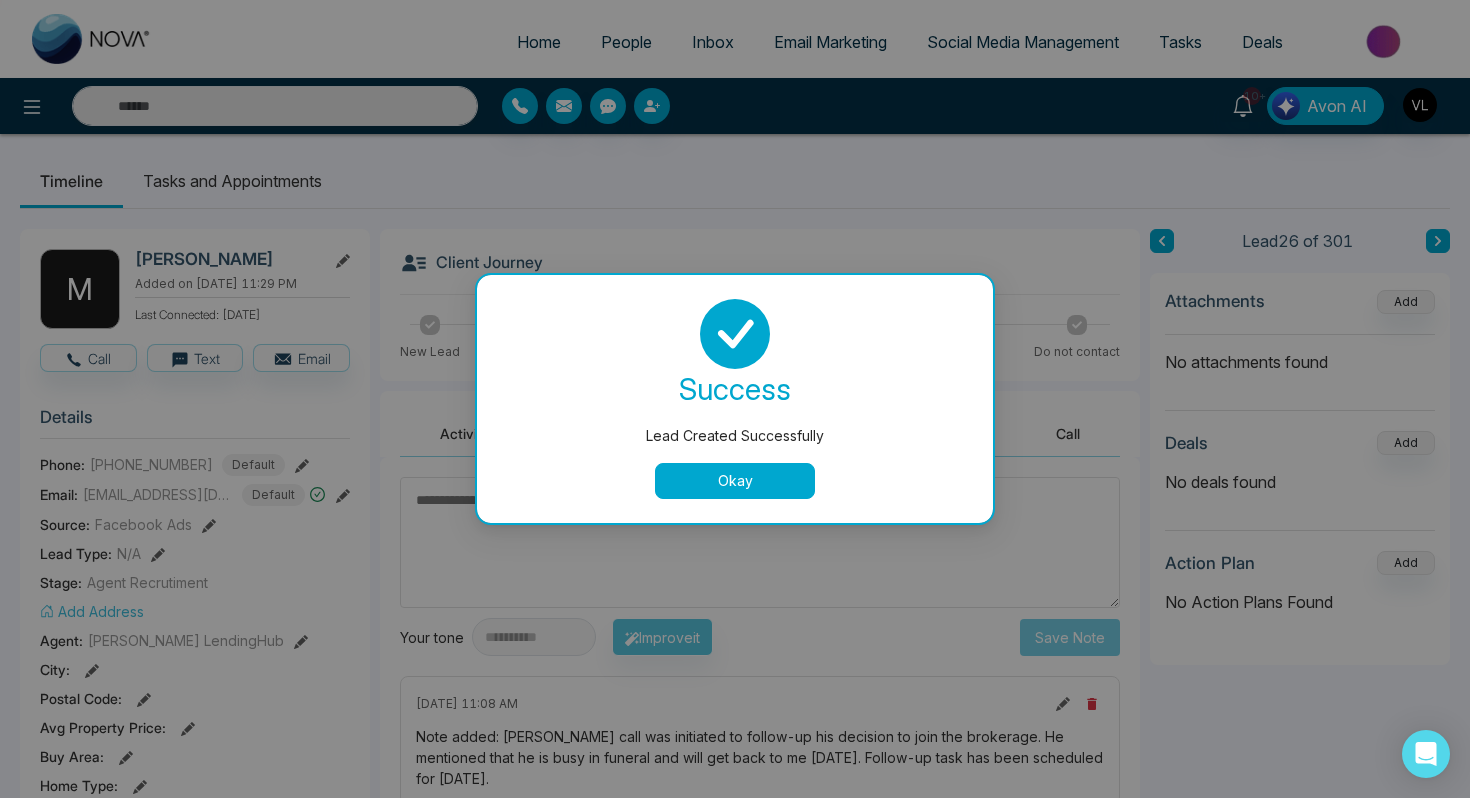 click on "Okay" at bounding box center [735, 481] 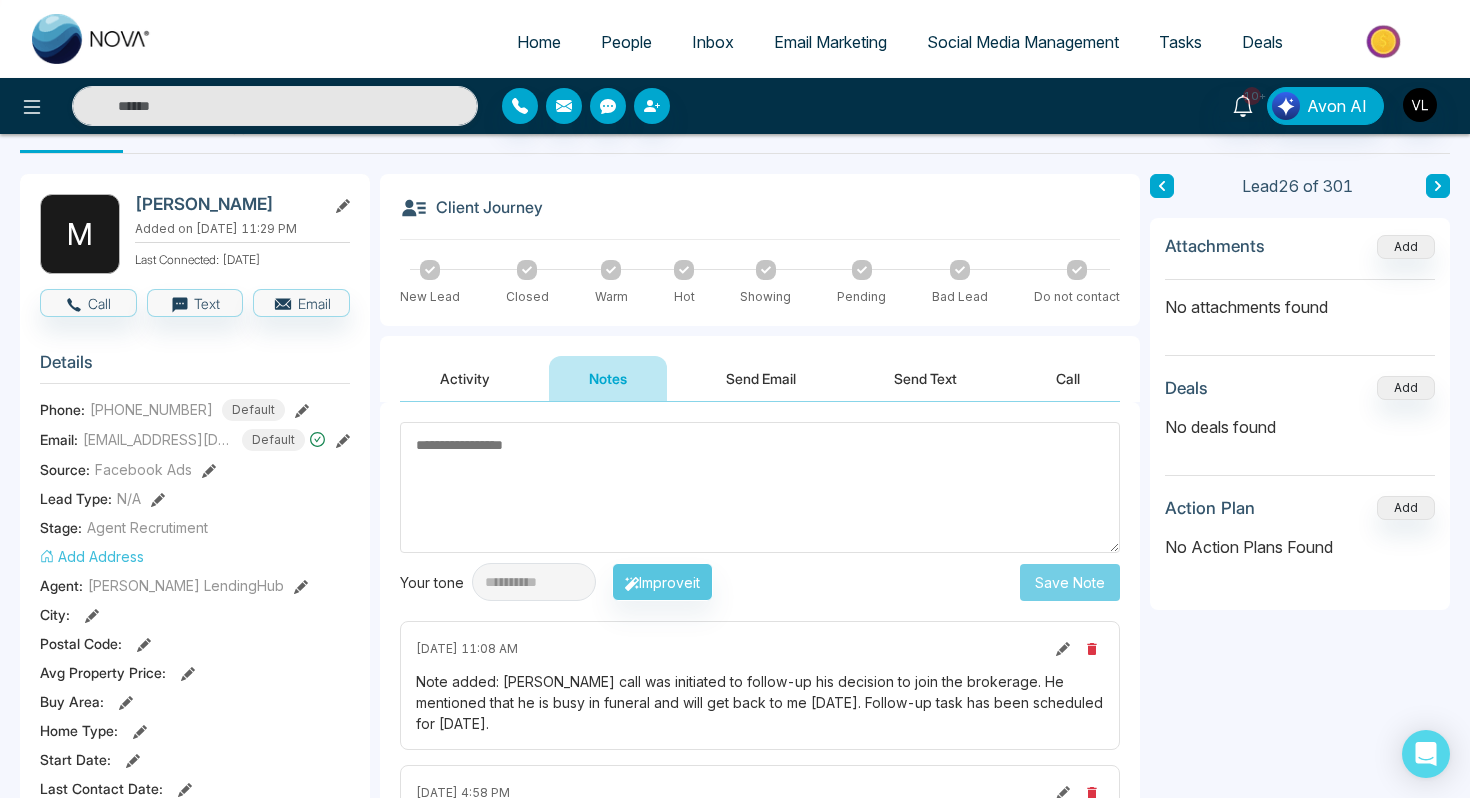 scroll, scrollTop: 72, scrollLeft: 0, axis: vertical 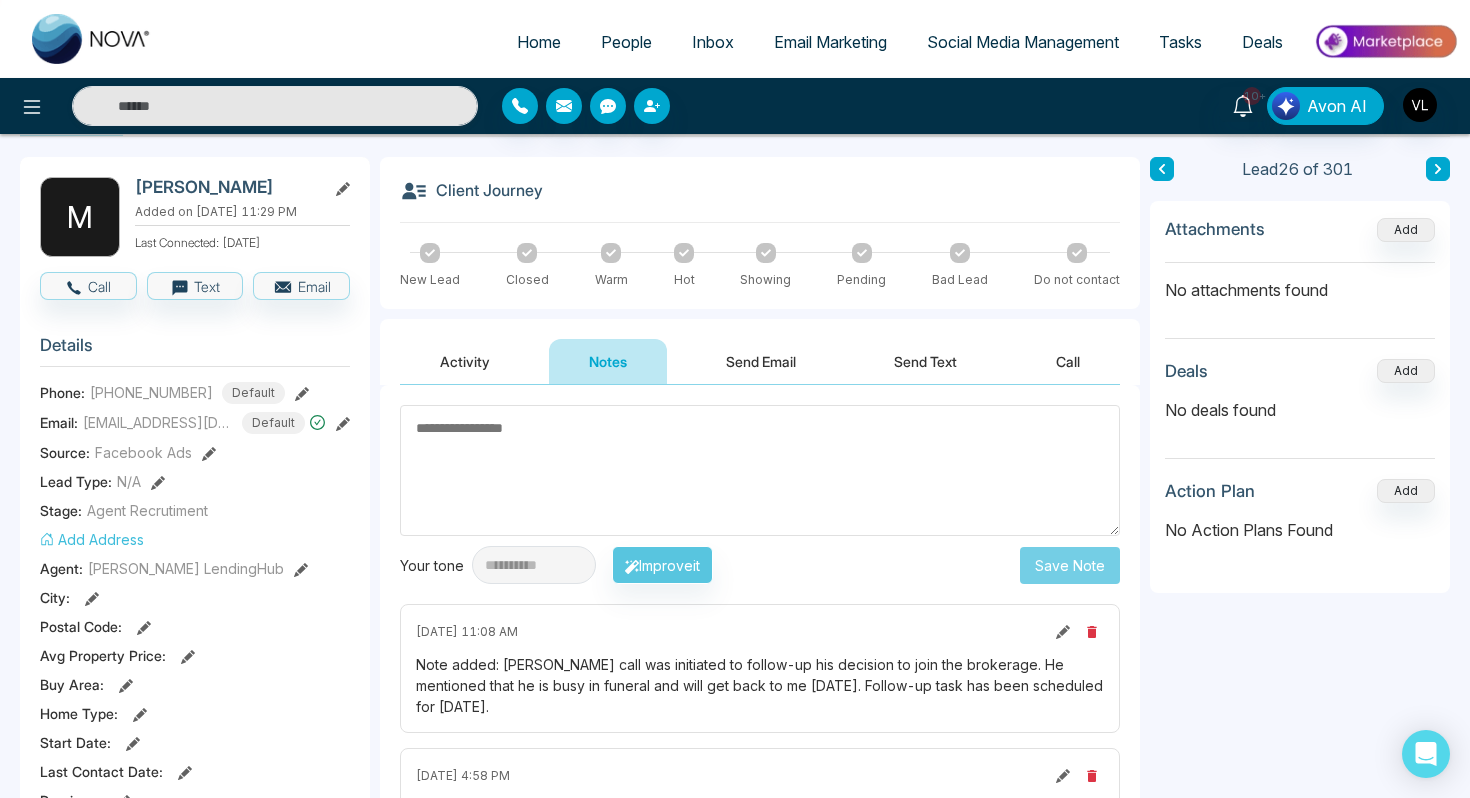 click on "People" at bounding box center [626, 42] 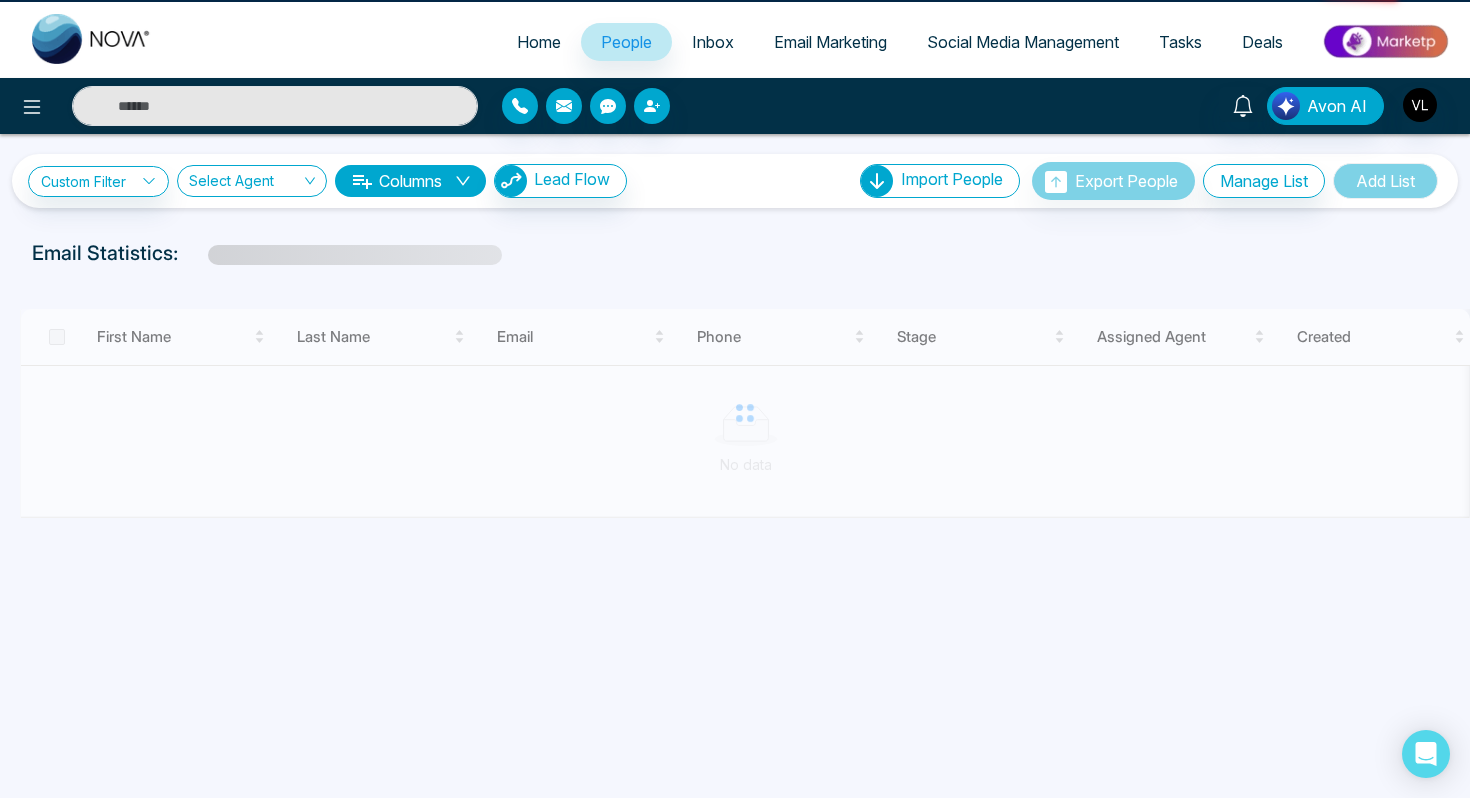 scroll, scrollTop: 0, scrollLeft: 0, axis: both 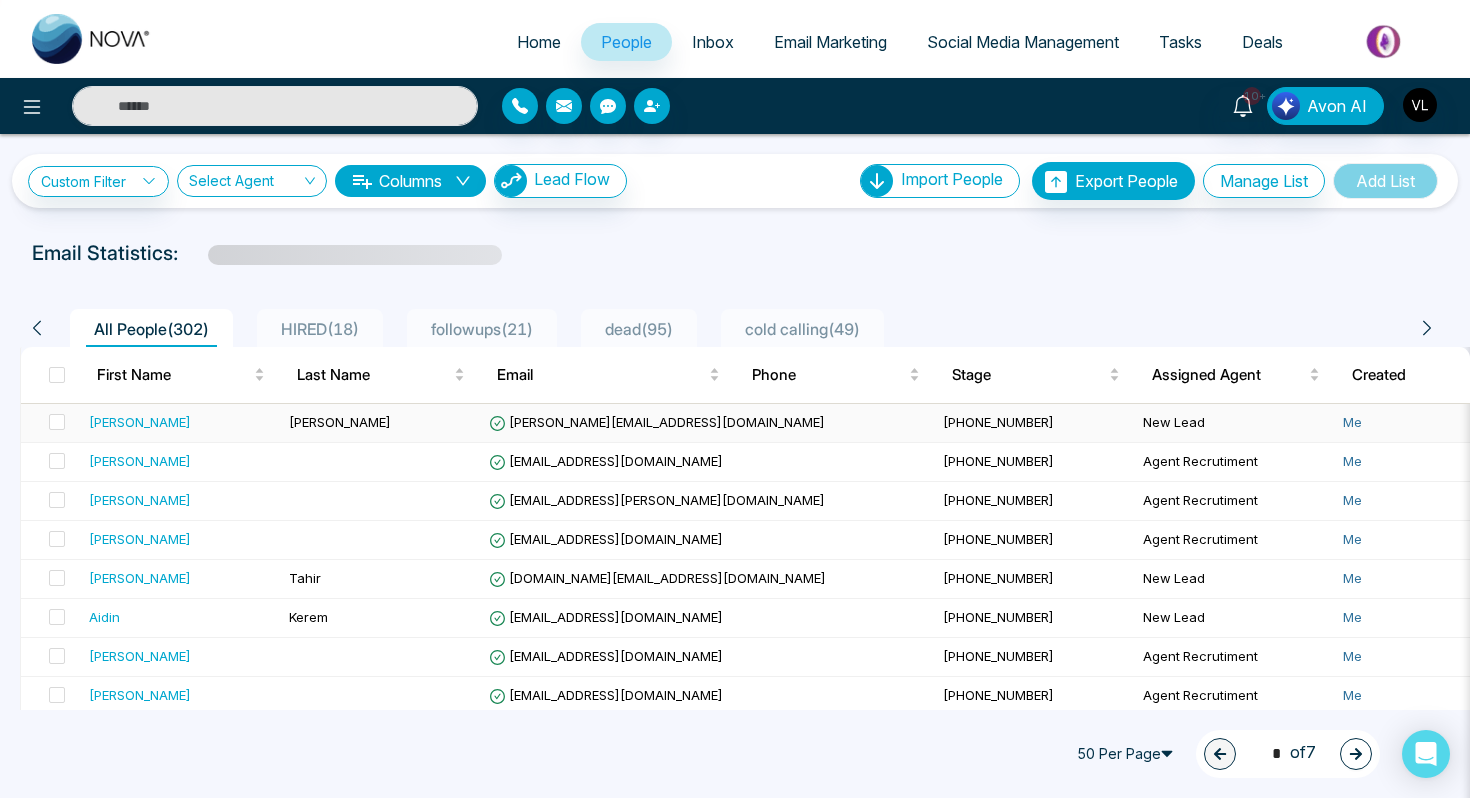 click on "[PERSON_NAME]" at bounding box center (181, 422) 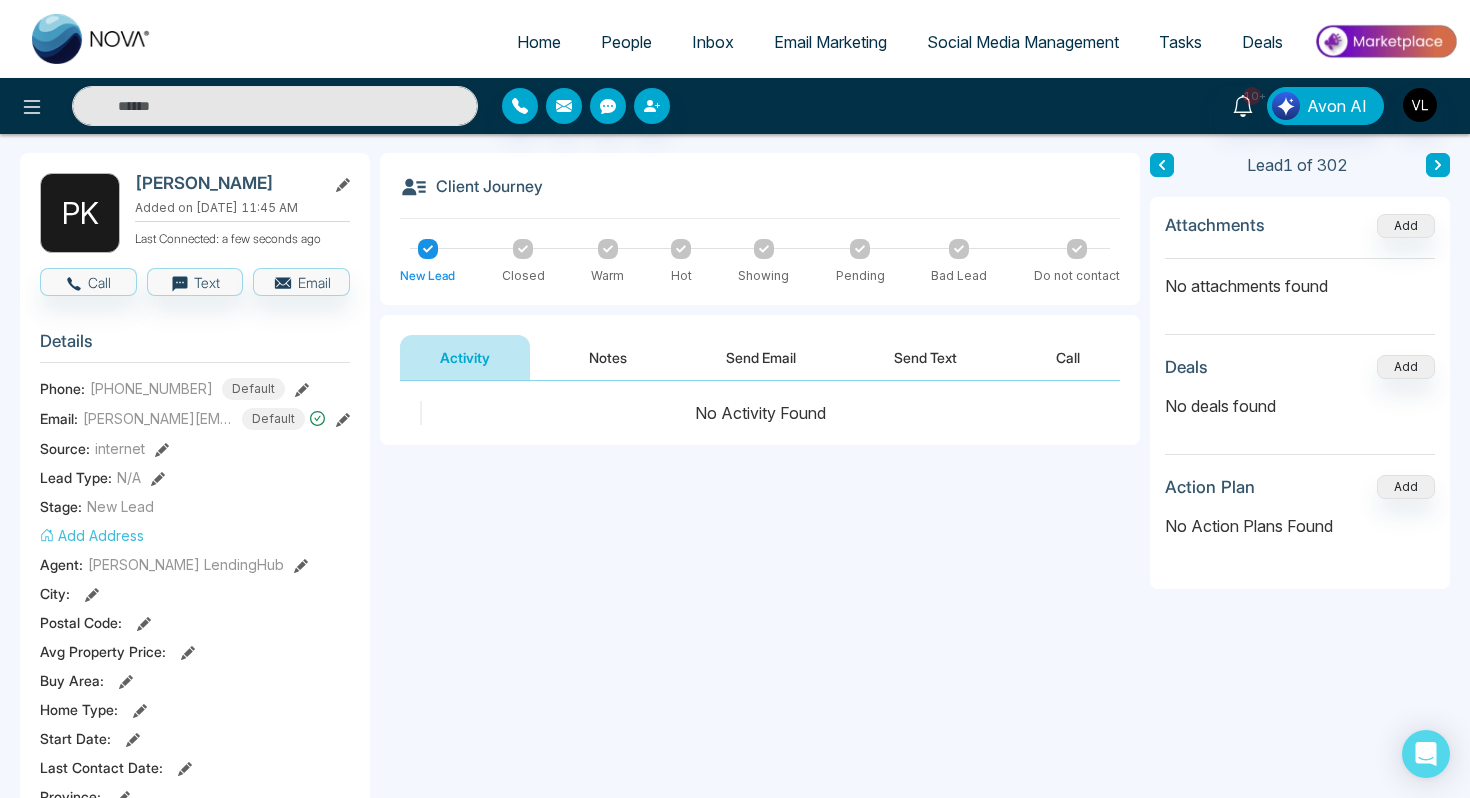 scroll, scrollTop: 79, scrollLeft: 0, axis: vertical 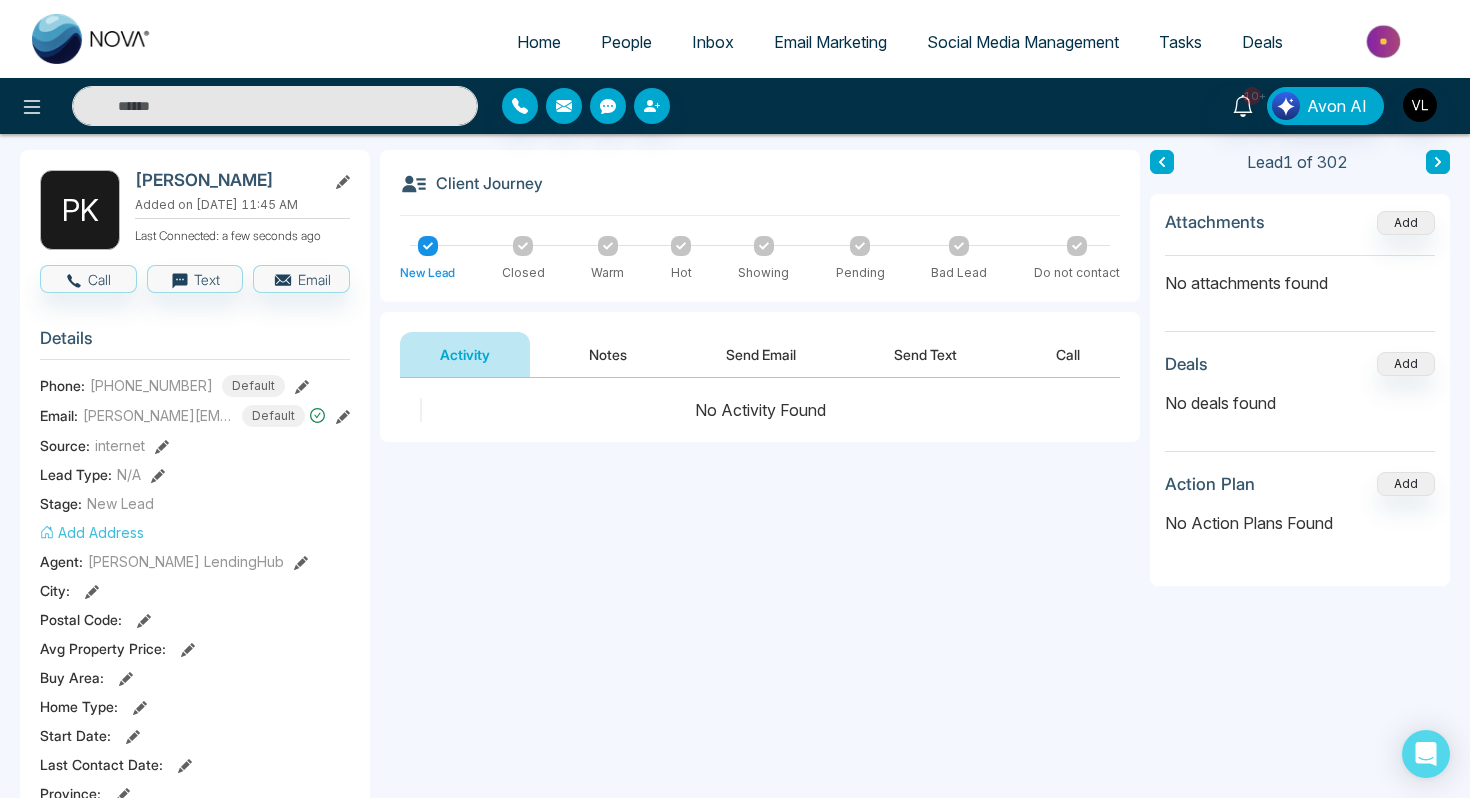 click at bounding box center [275, 106] 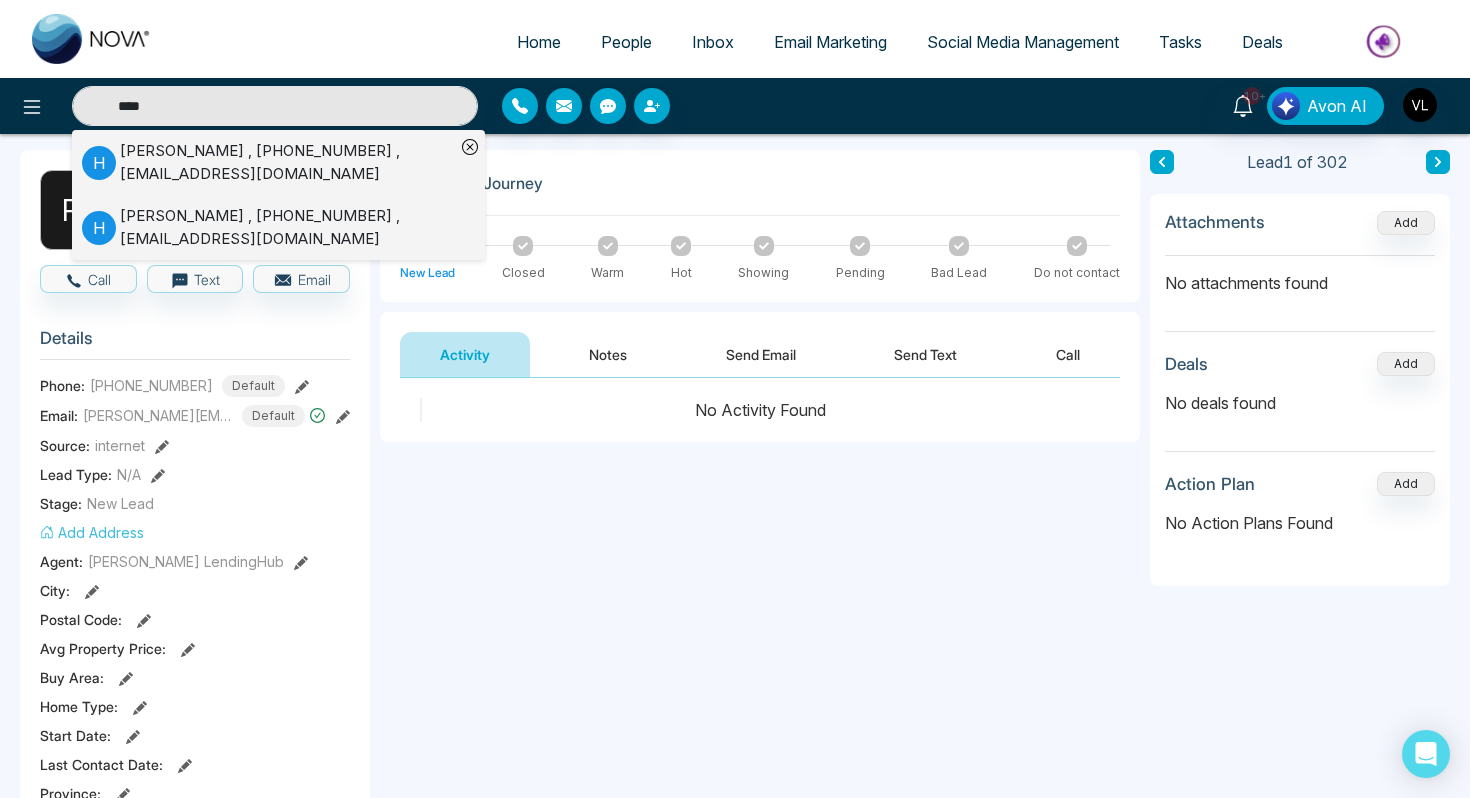 type on "****" 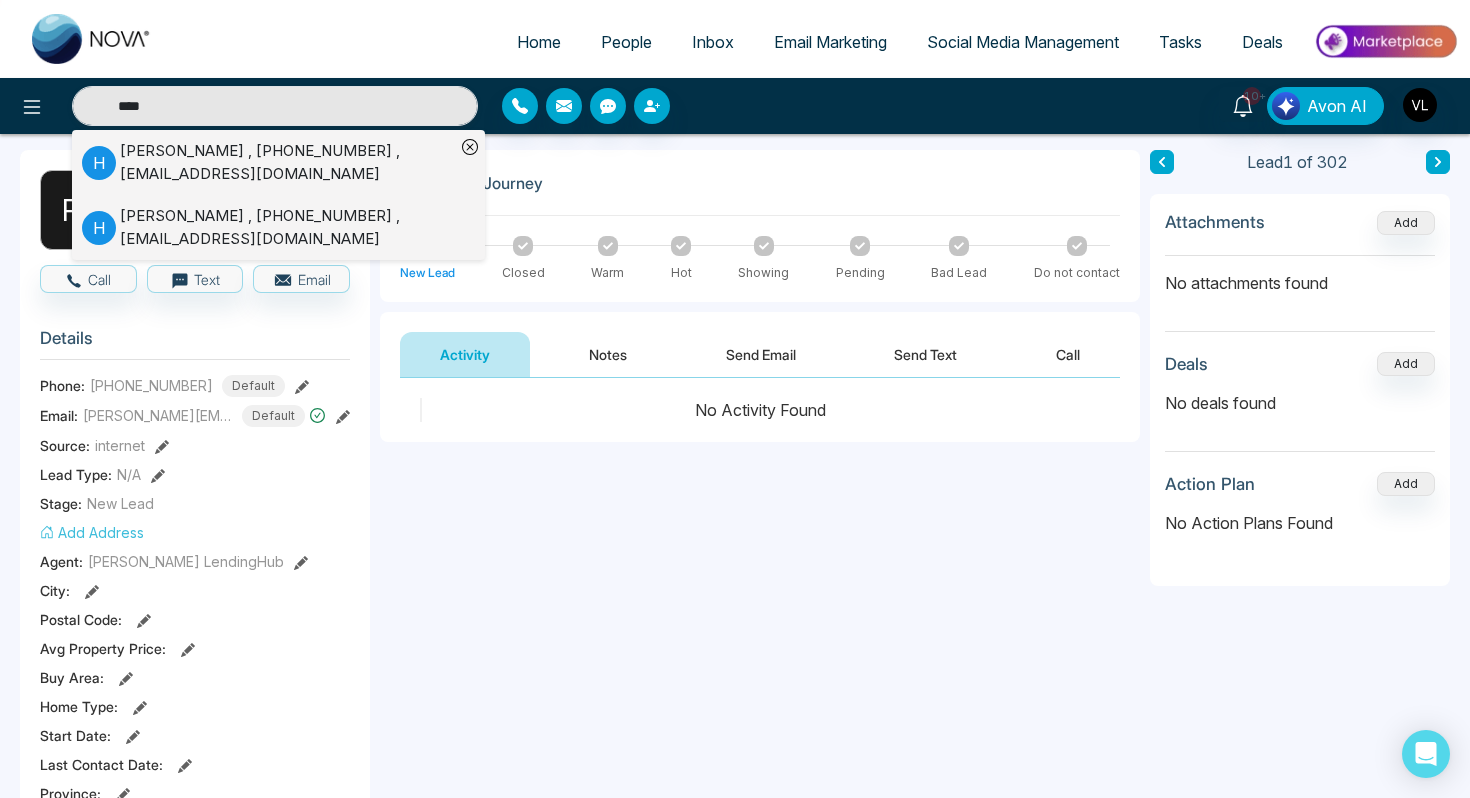click on "[PERSON_NAME]     , [PHONE_NUMBER]   , [EMAIL_ADDRESS][DOMAIN_NAME]" at bounding box center [287, 162] 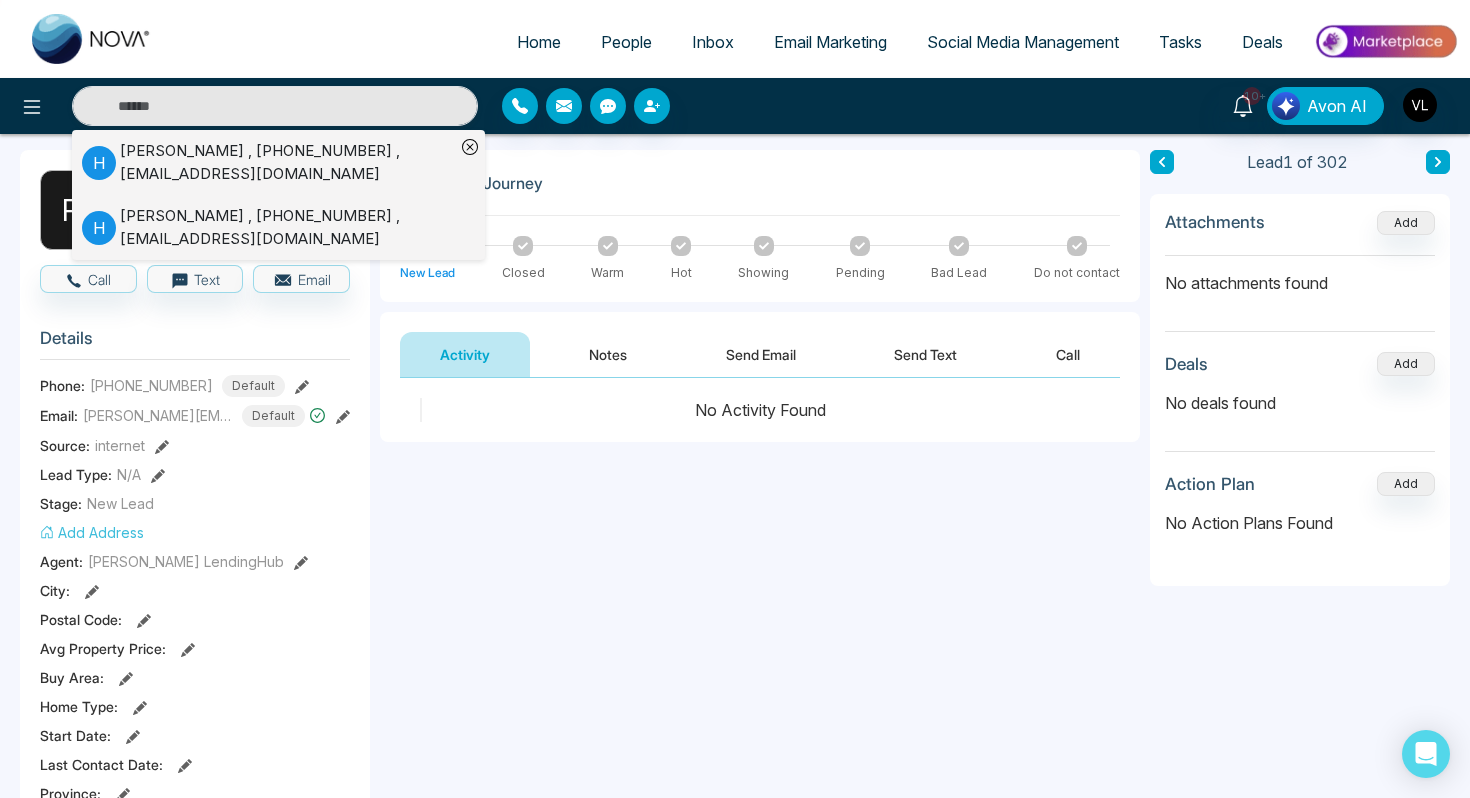 type on "****" 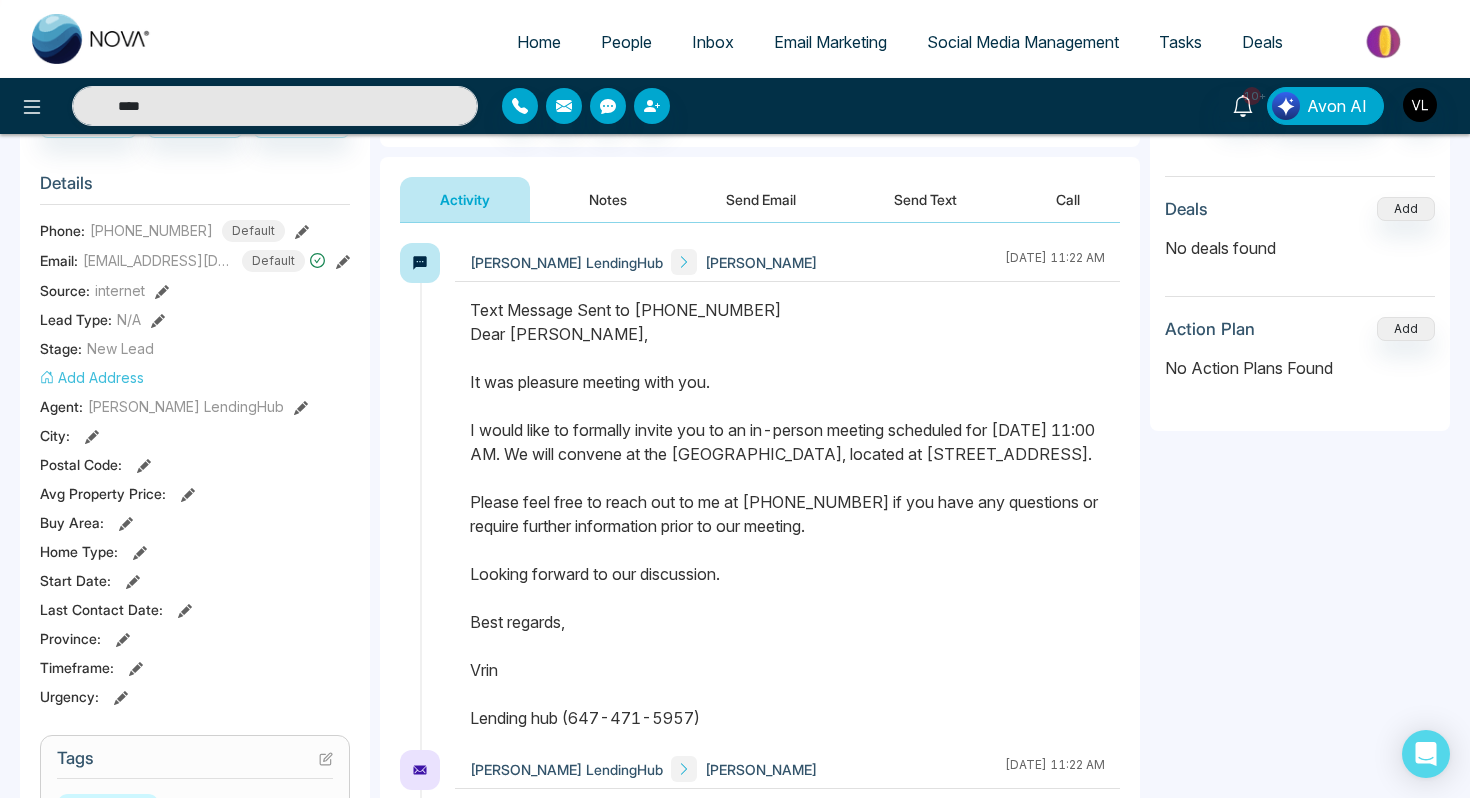 scroll, scrollTop: 245, scrollLeft: 0, axis: vertical 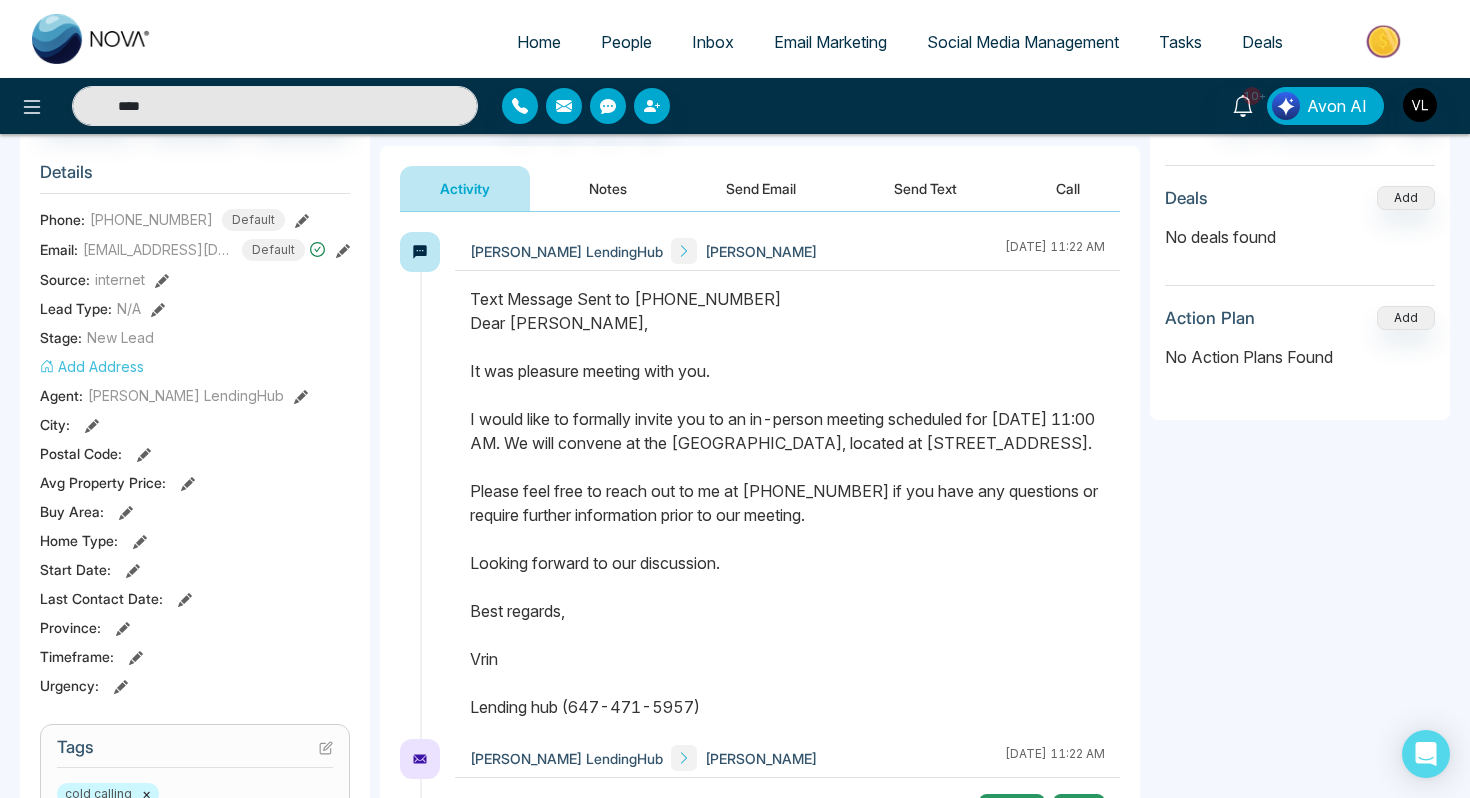 drag, startPoint x: 467, startPoint y: 317, endPoint x: 728, endPoint y: 728, distance: 486.8696 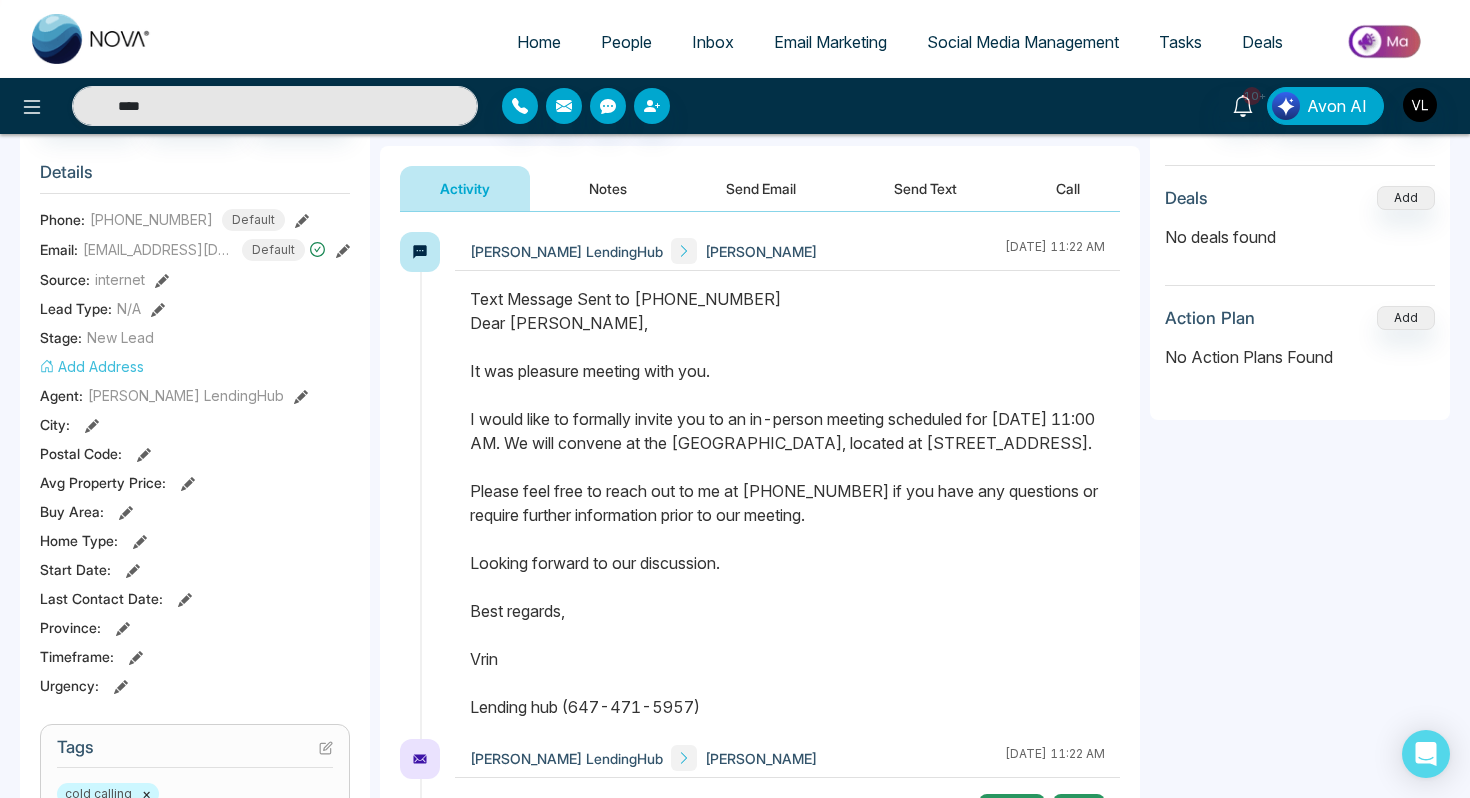 click at bounding box center [787, 513] 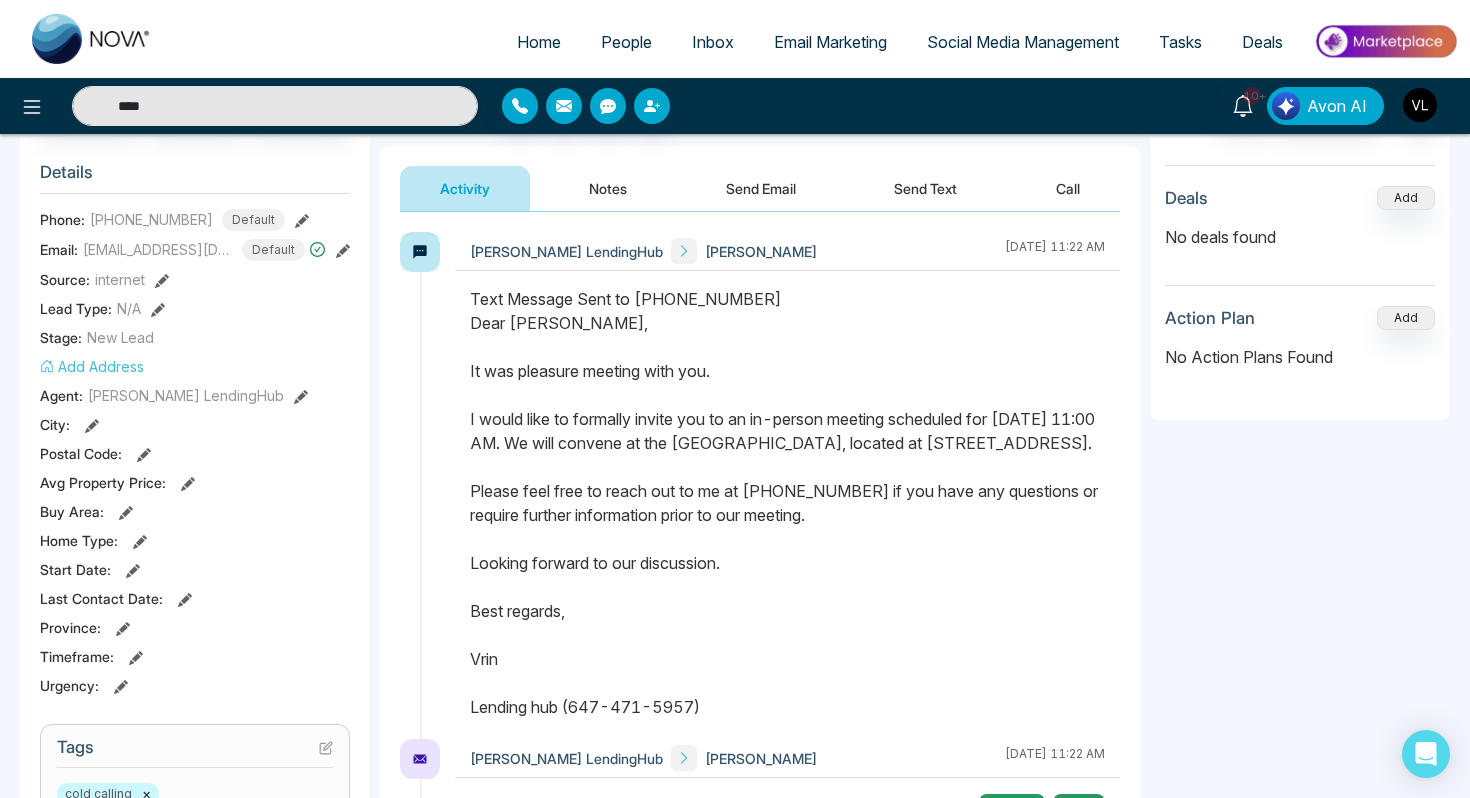 type 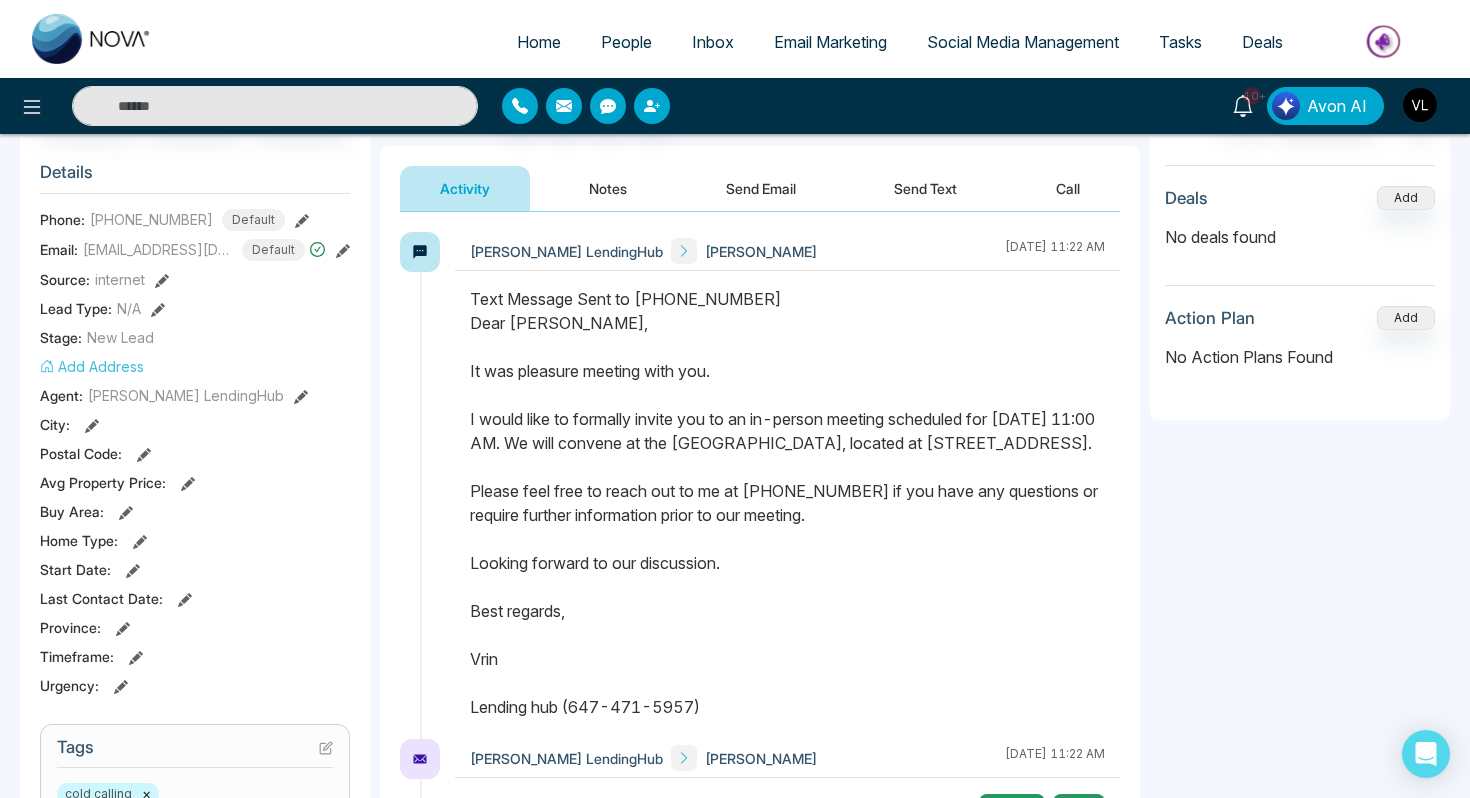 click on "People" at bounding box center (626, 42) 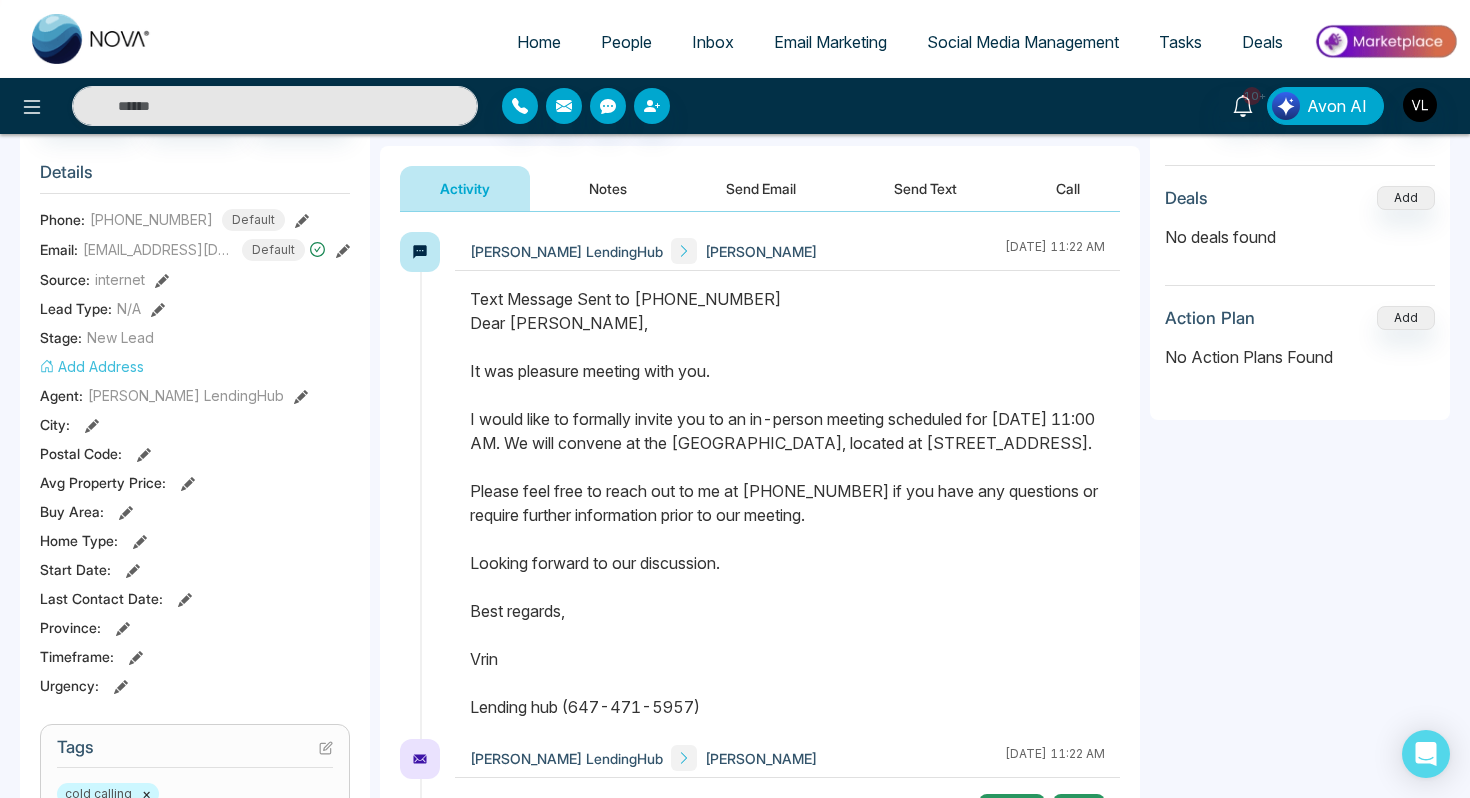 scroll, scrollTop: 0, scrollLeft: 0, axis: both 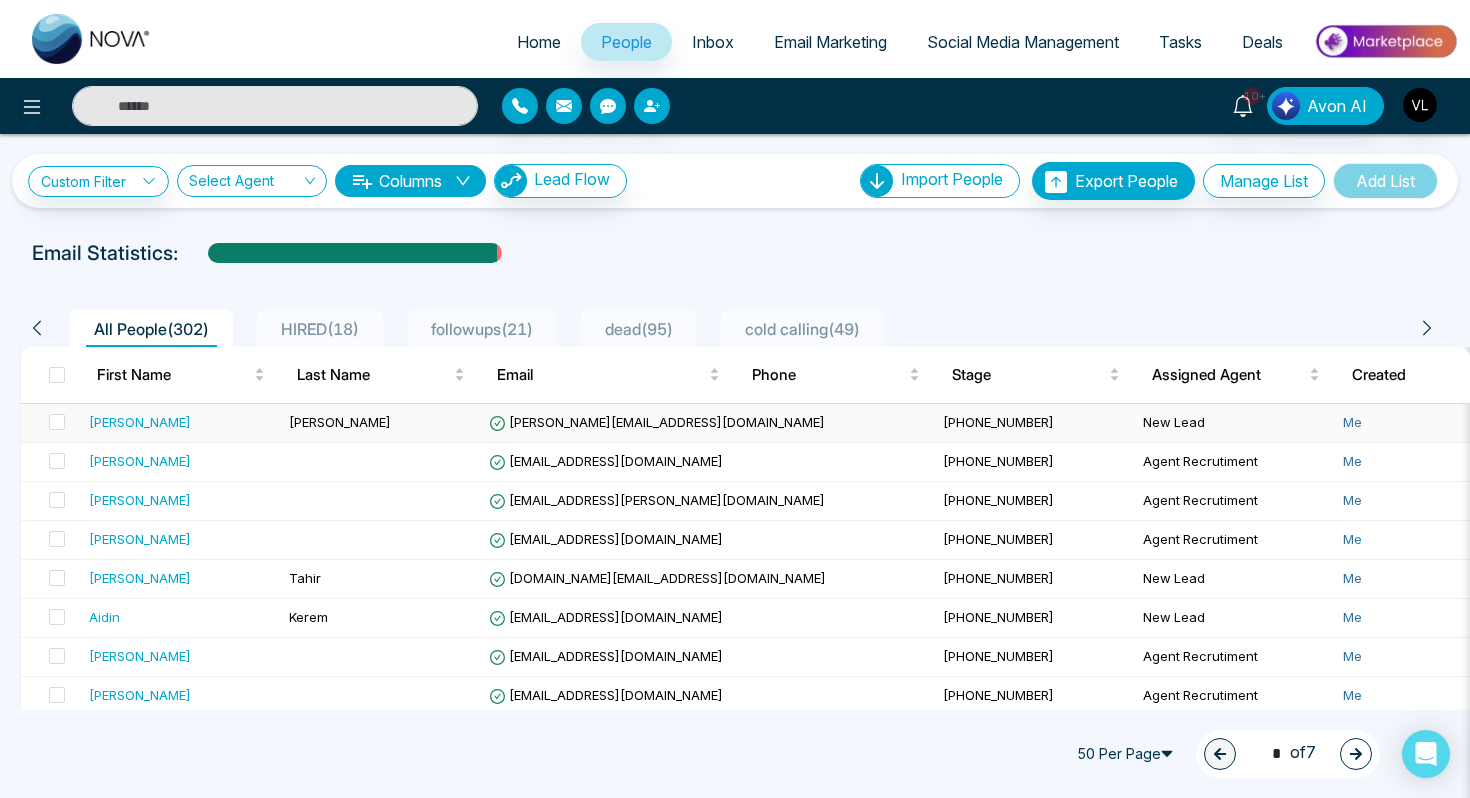 click on "[PERSON_NAME]" at bounding box center (140, 422) 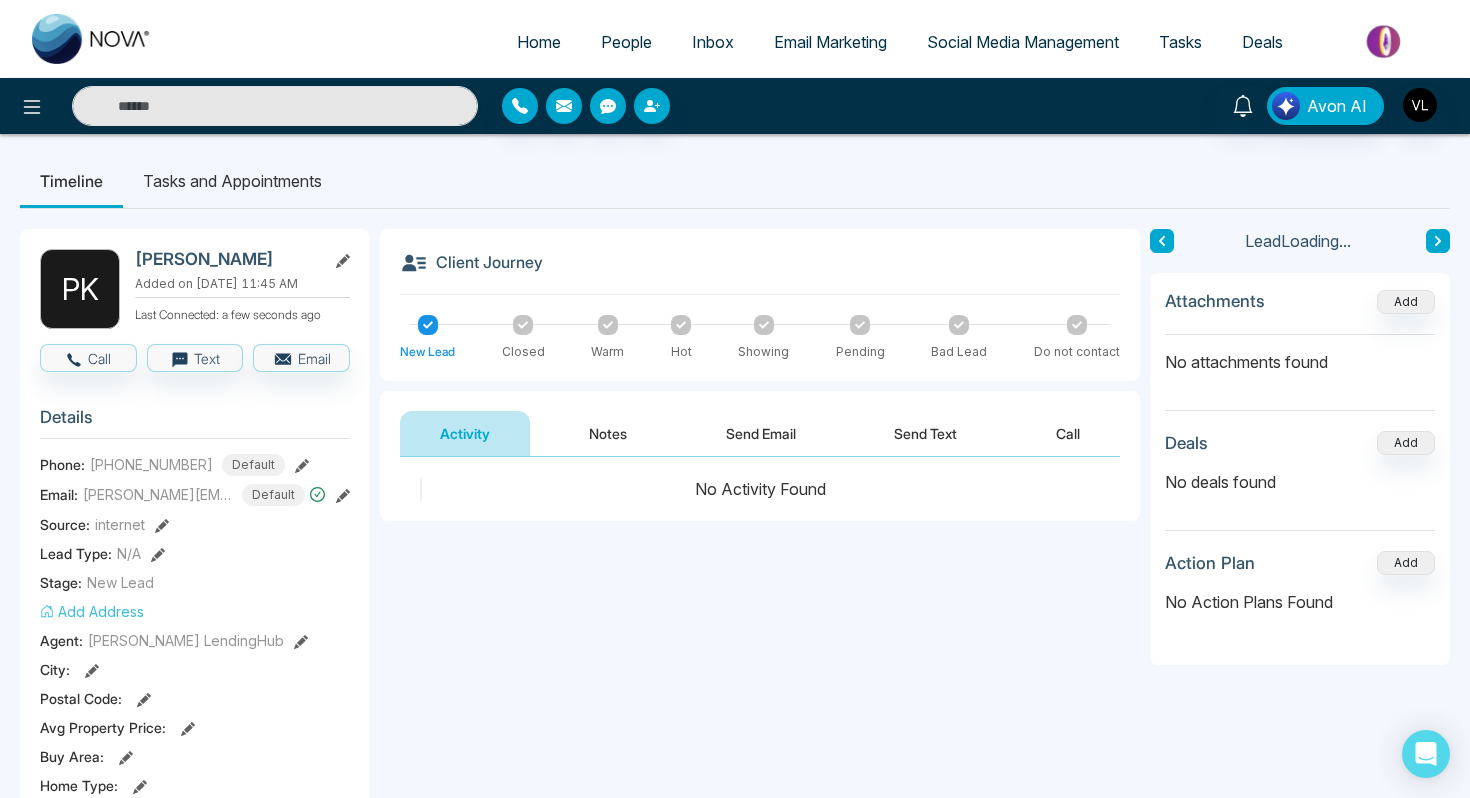 click on "Send Email" at bounding box center (761, 433) 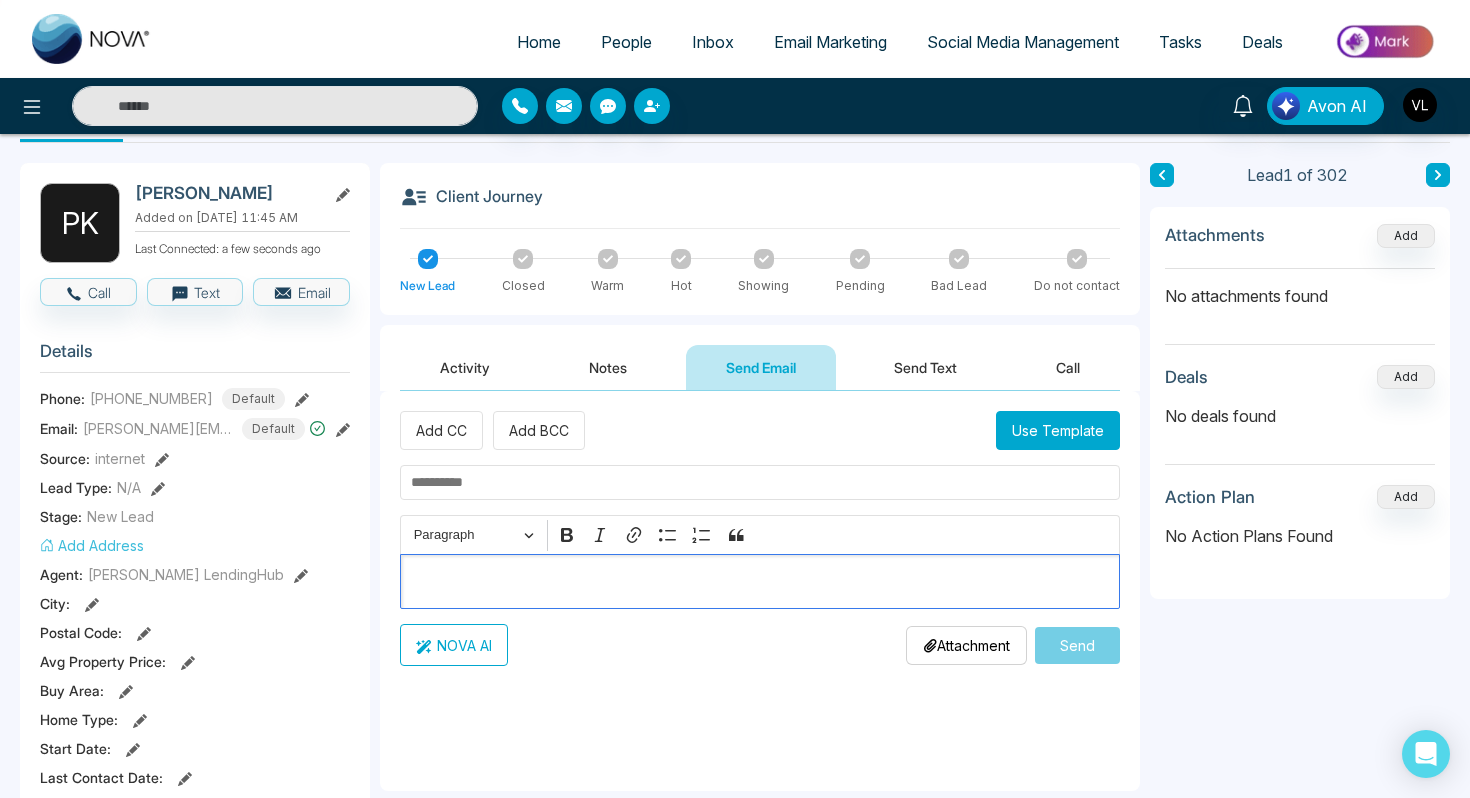 click at bounding box center (760, 582) 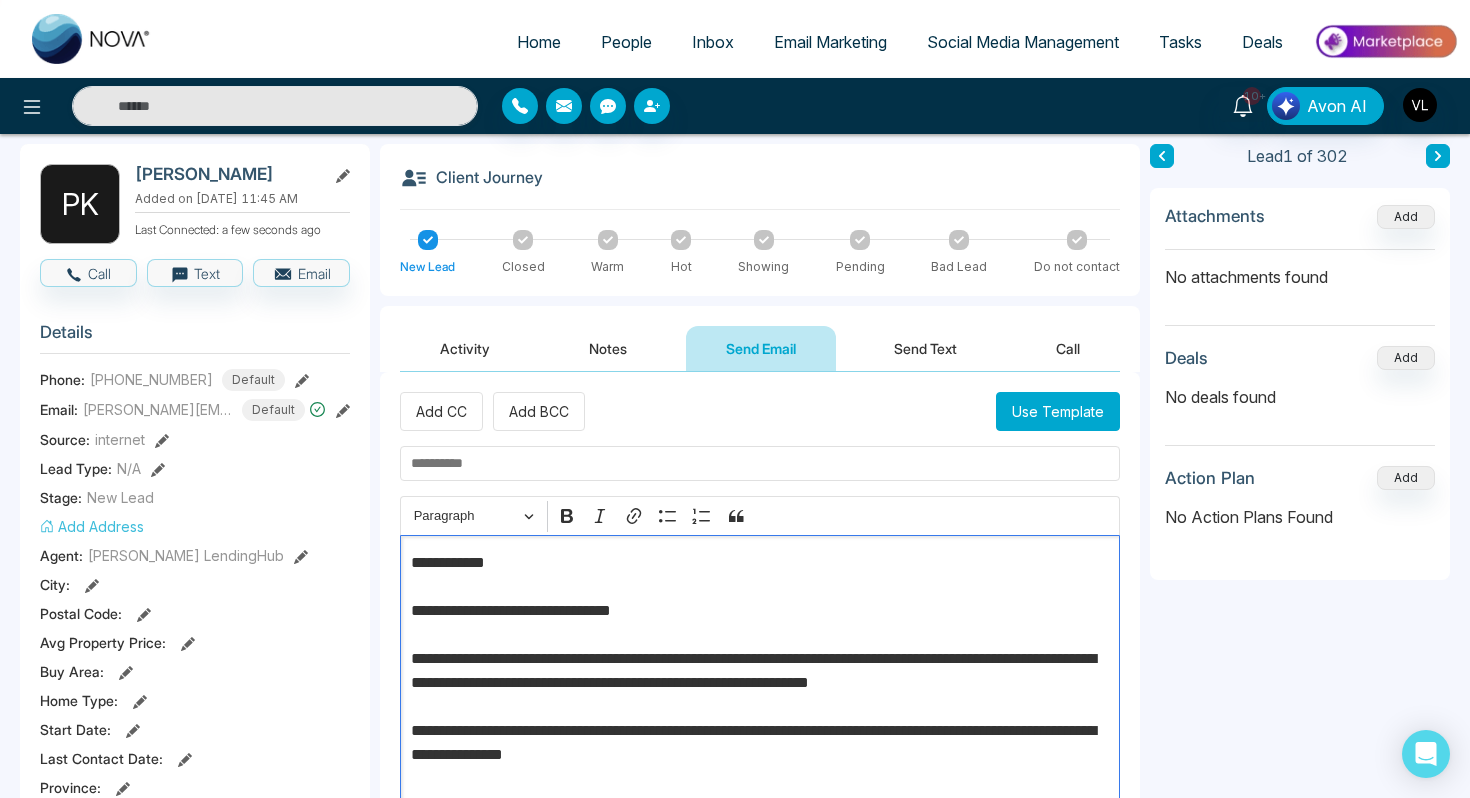 scroll, scrollTop: 81, scrollLeft: 0, axis: vertical 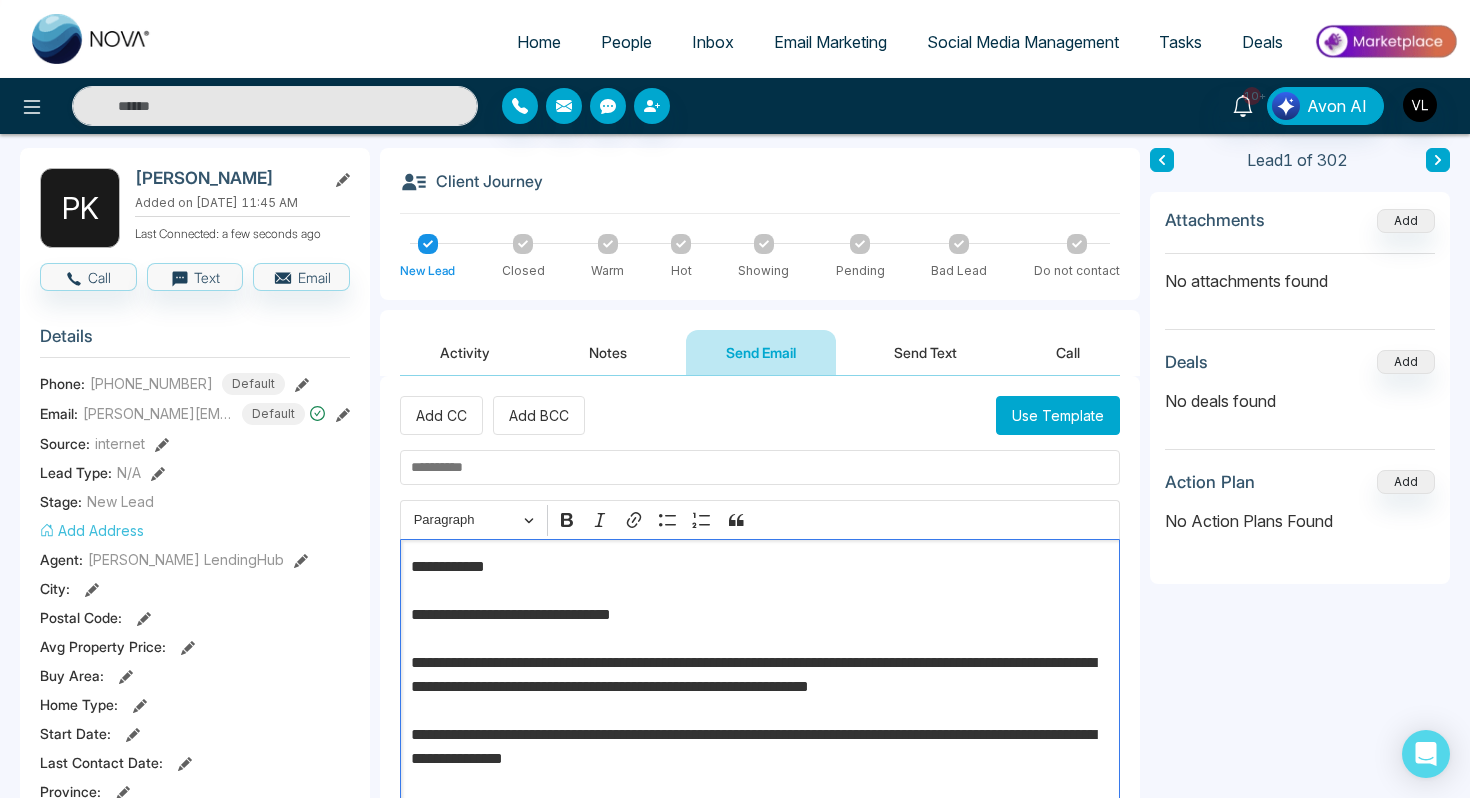click on "**********" at bounding box center (760, 759) 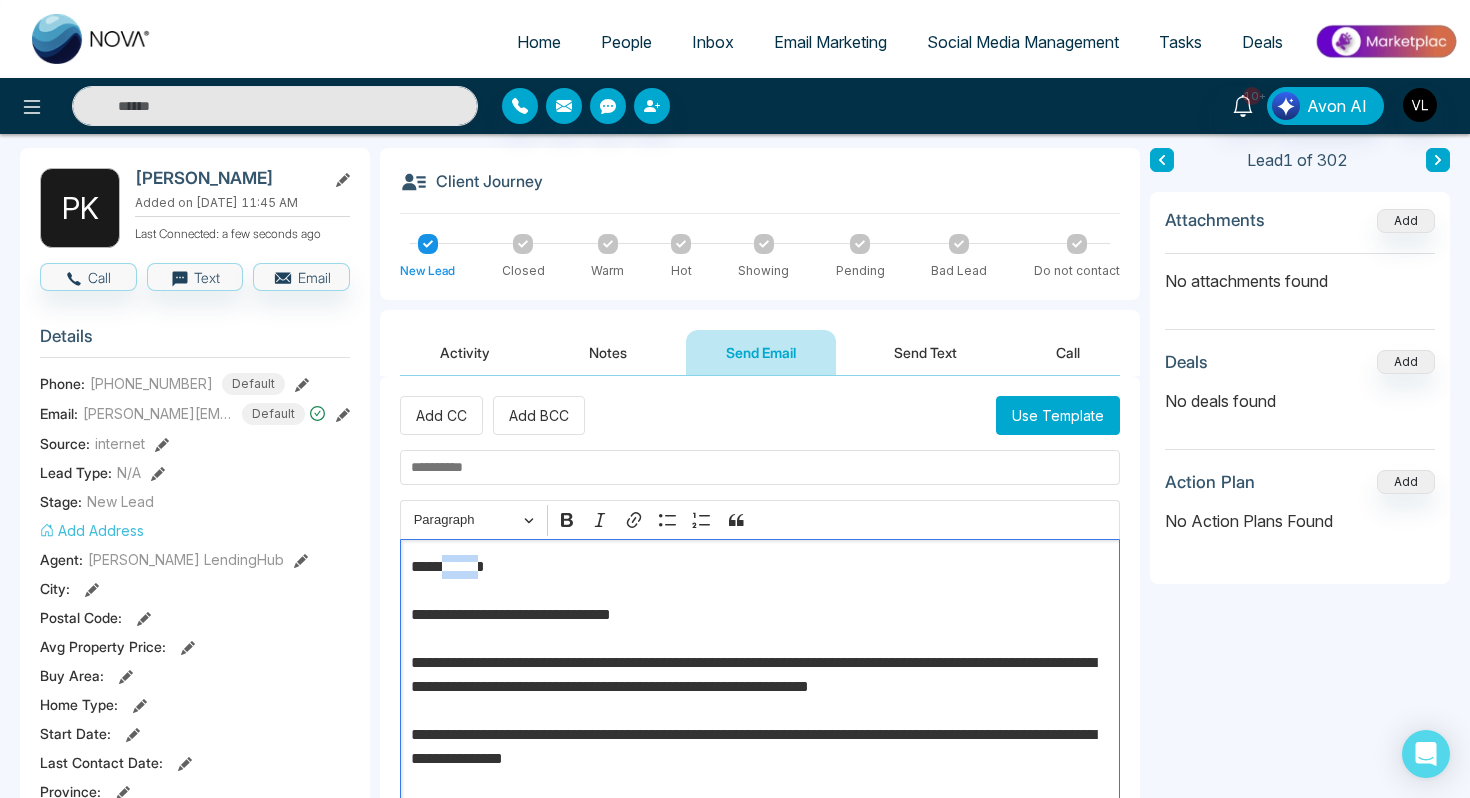 click on "**********" at bounding box center (760, 759) 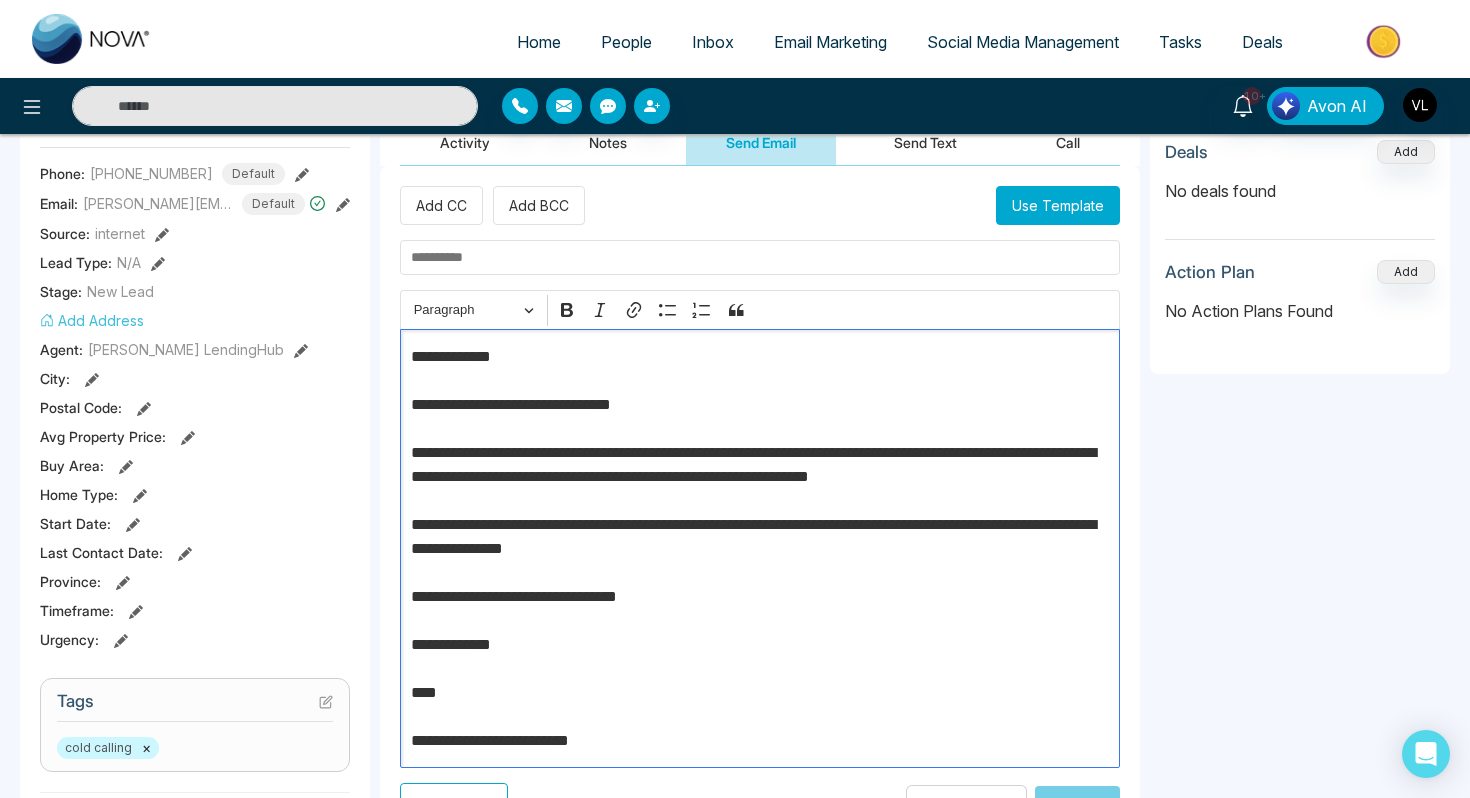 scroll, scrollTop: 294, scrollLeft: 0, axis: vertical 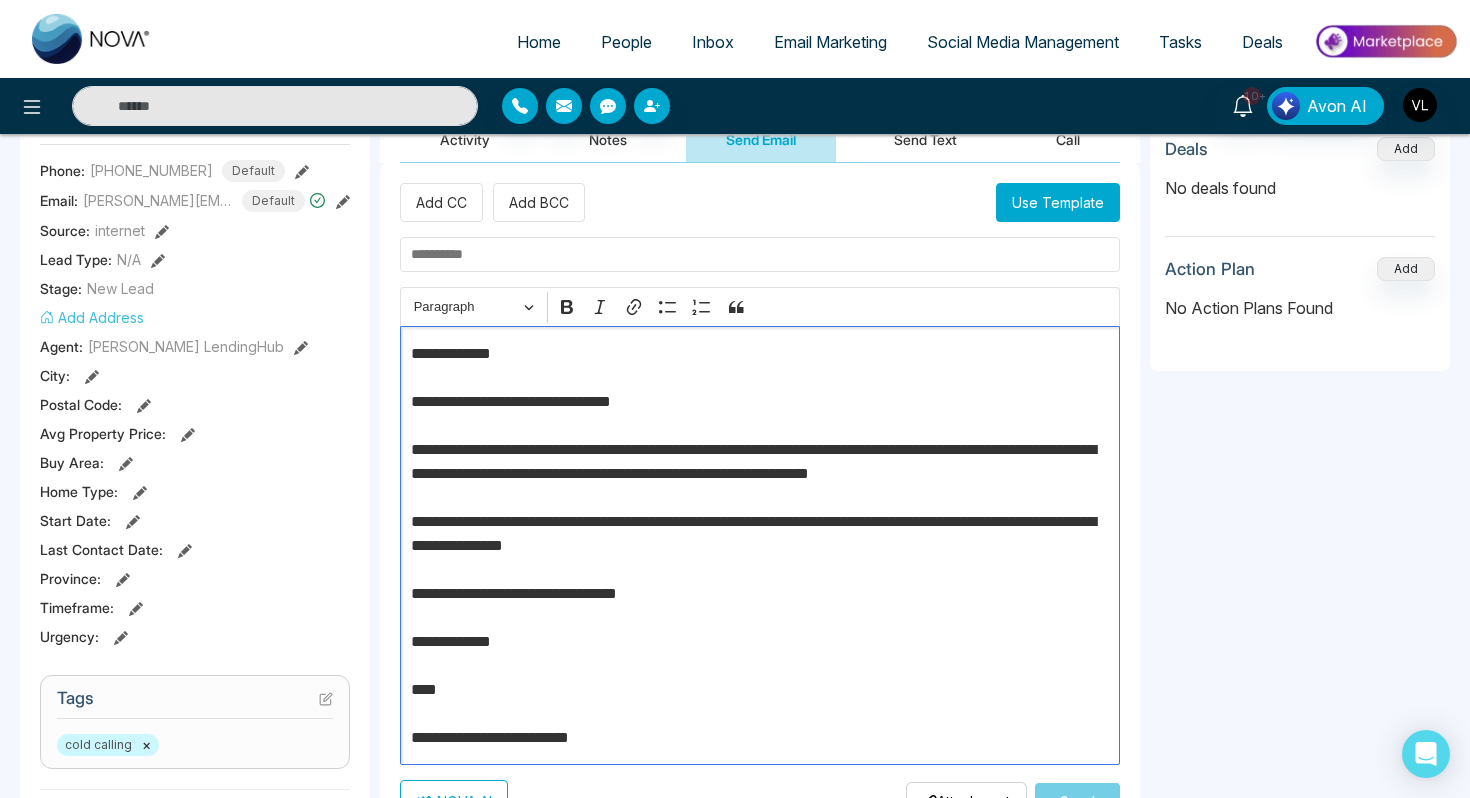 click on "**********" at bounding box center [760, 546] 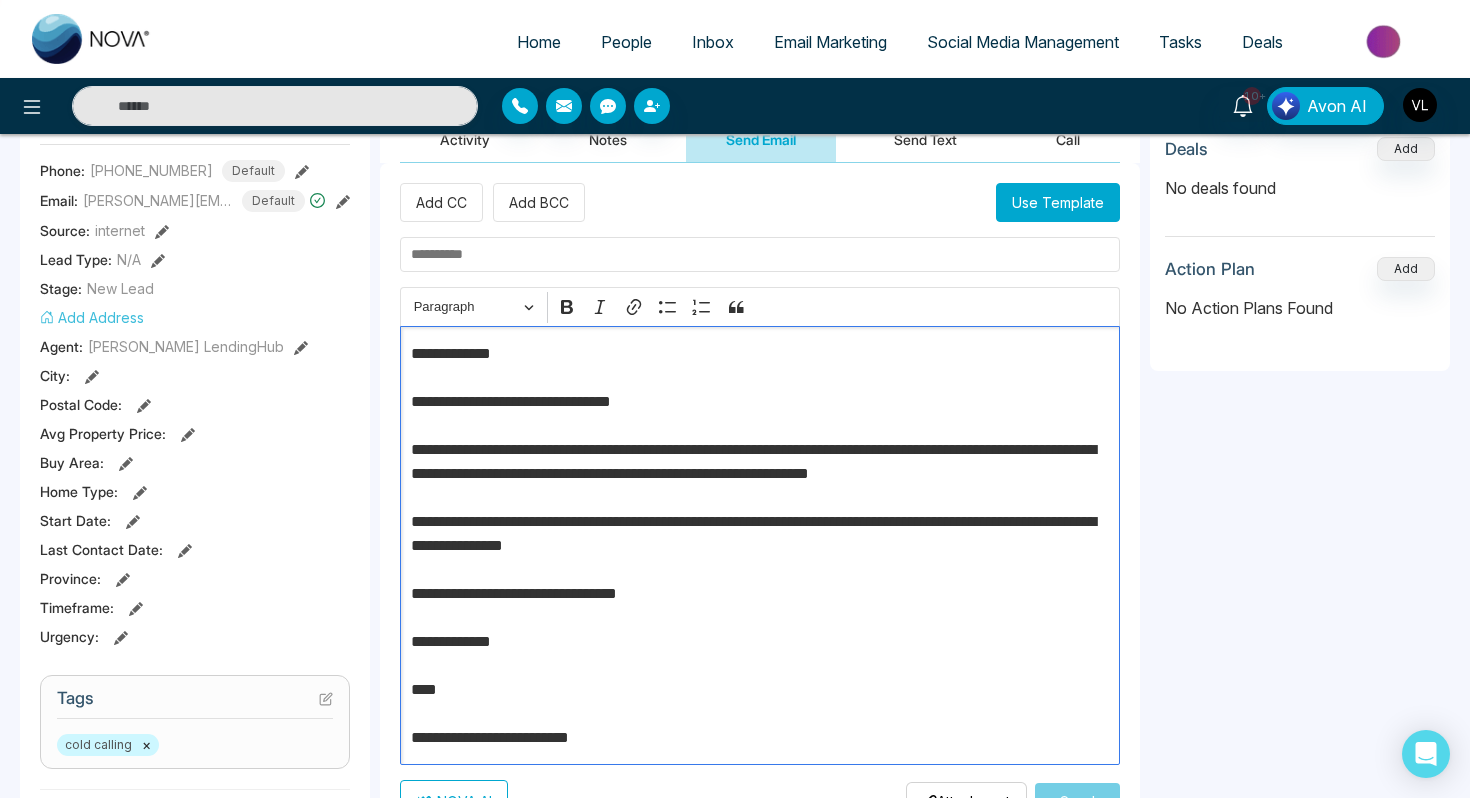 click on "**********" at bounding box center (760, 546) 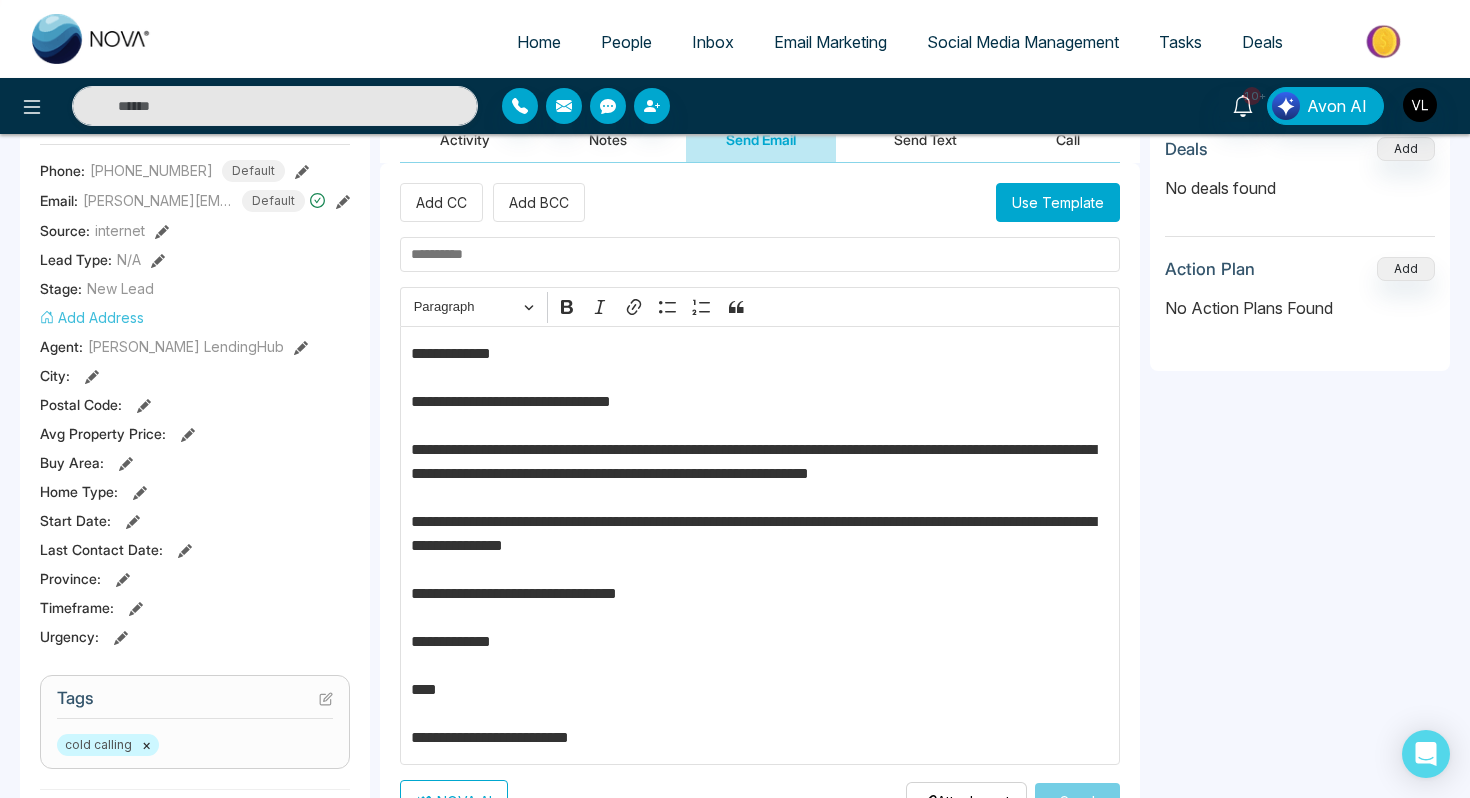 click at bounding box center [760, 254] 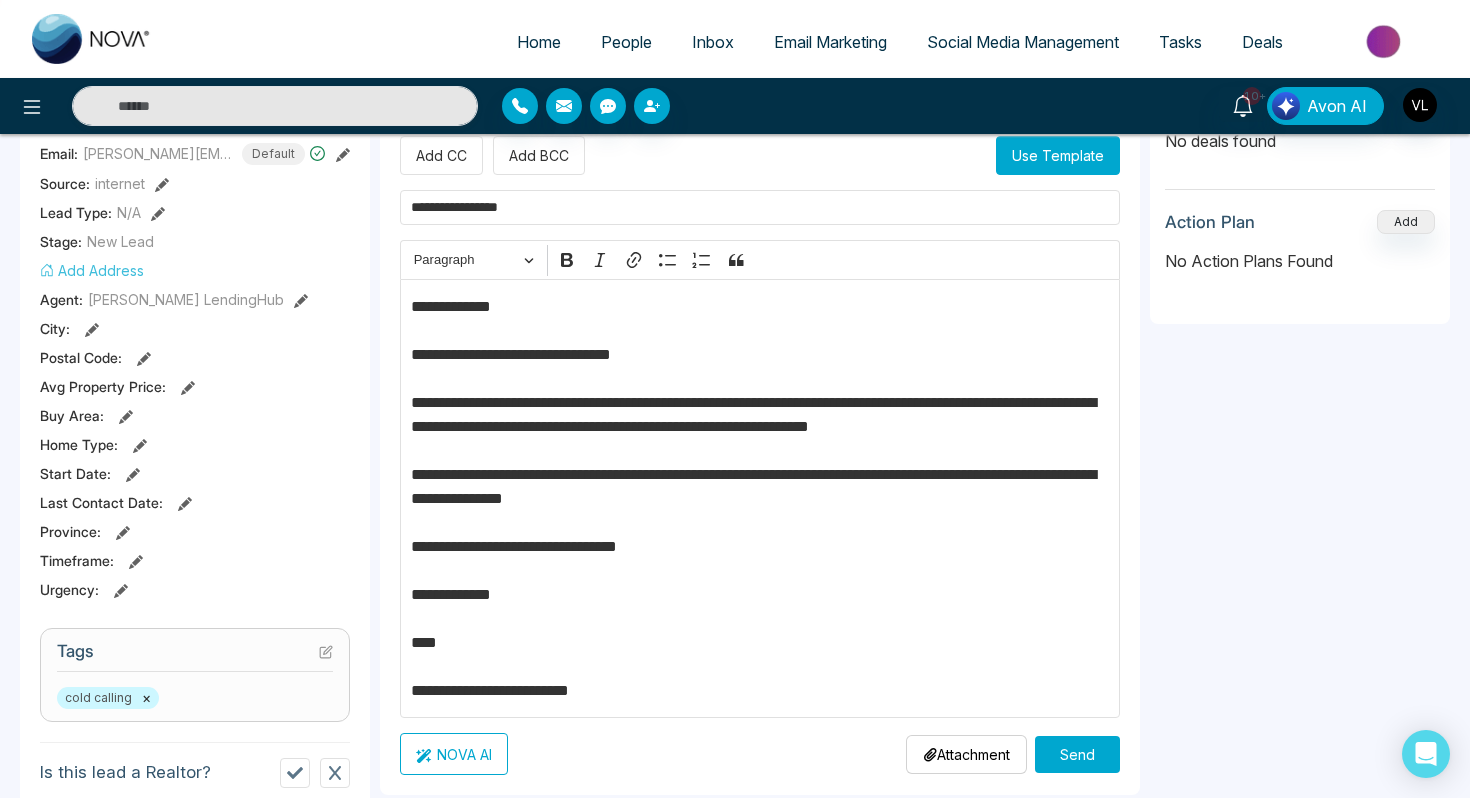 scroll, scrollTop: 345, scrollLeft: 0, axis: vertical 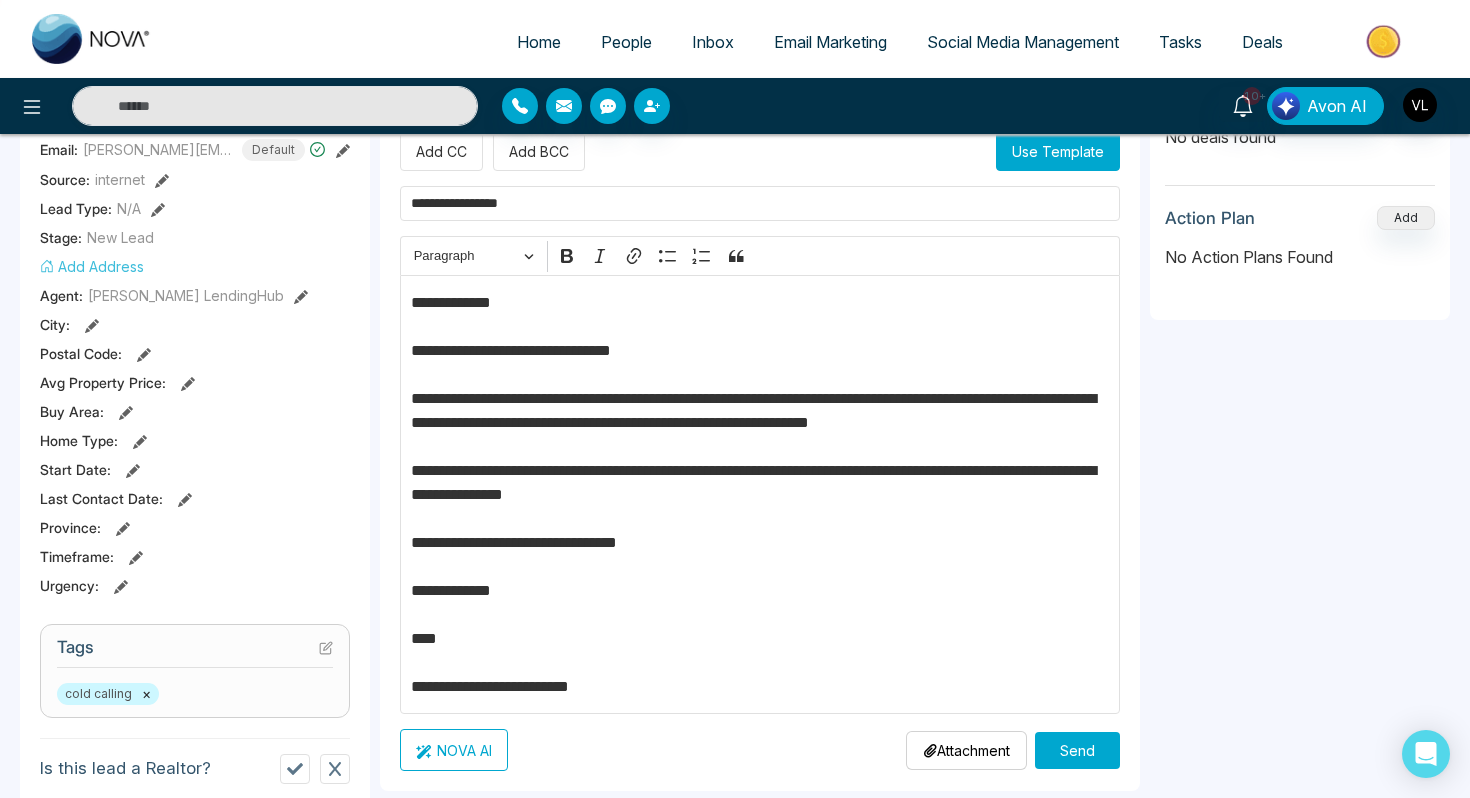 type on "**********" 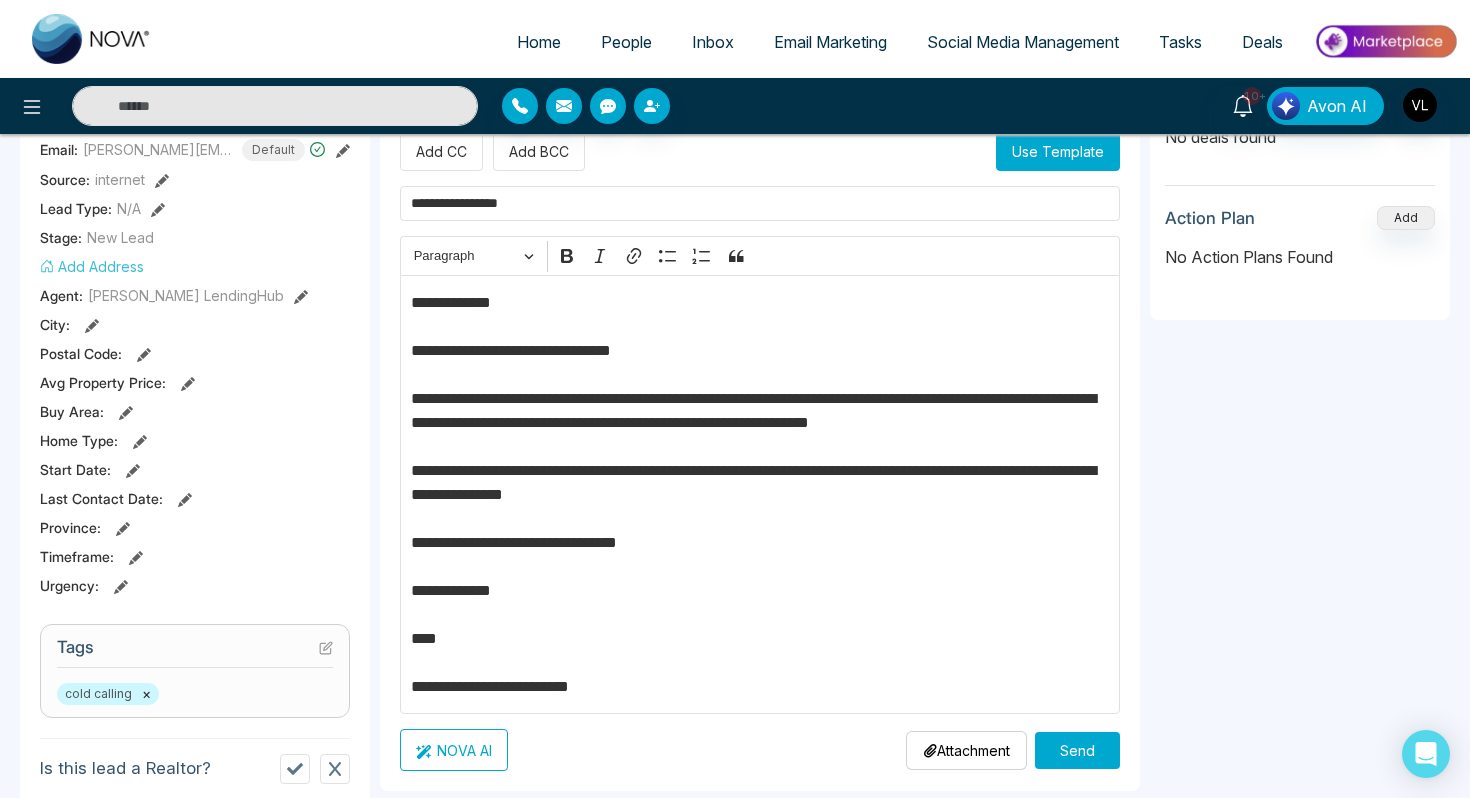 scroll, scrollTop: 0, scrollLeft: 0, axis: both 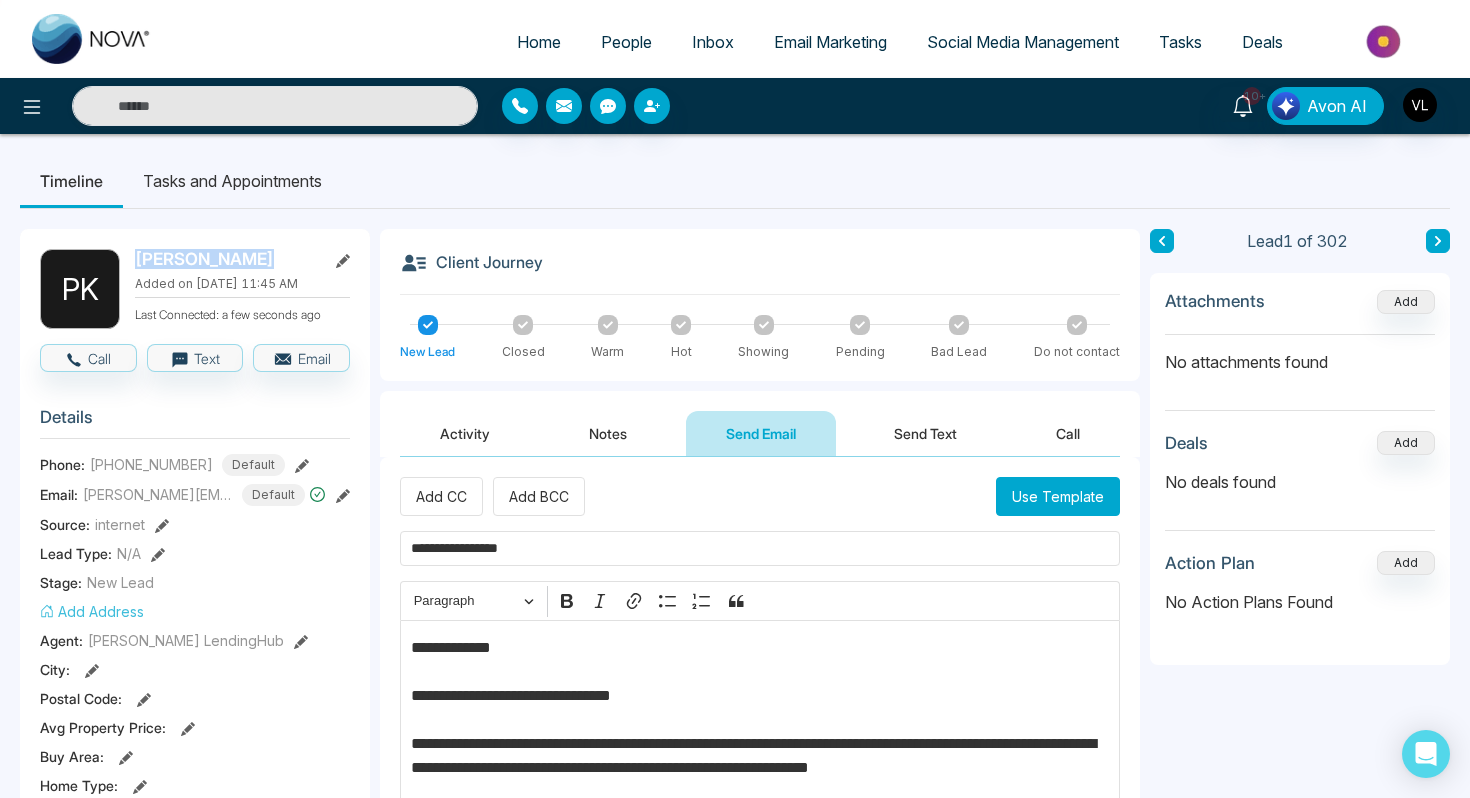 drag, startPoint x: 253, startPoint y: 257, endPoint x: 139, endPoint y: 257, distance: 114 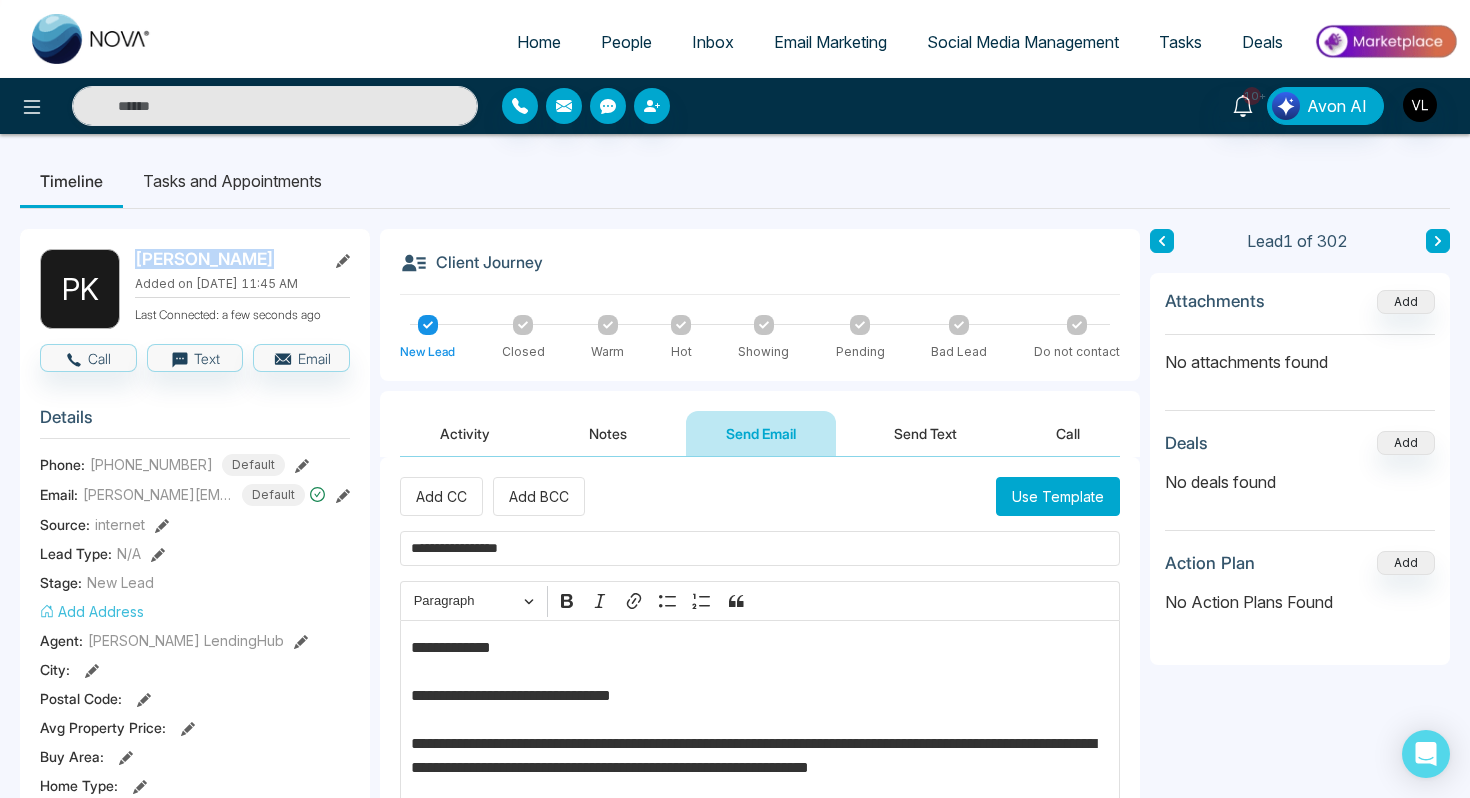 click on "[PERSON_NAME]" at bounding box center (226, 259) 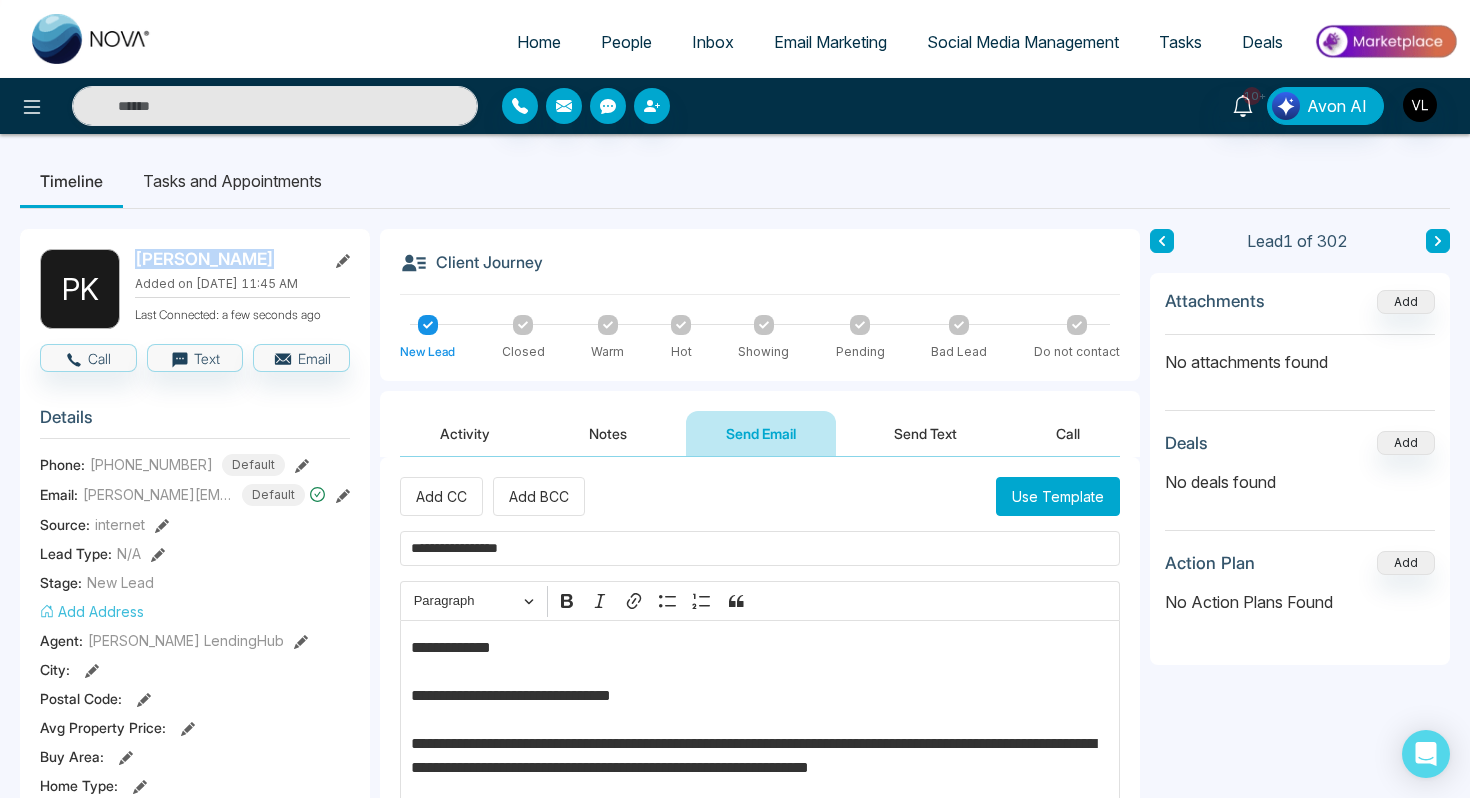 copy on "[PERSON_NAME]" 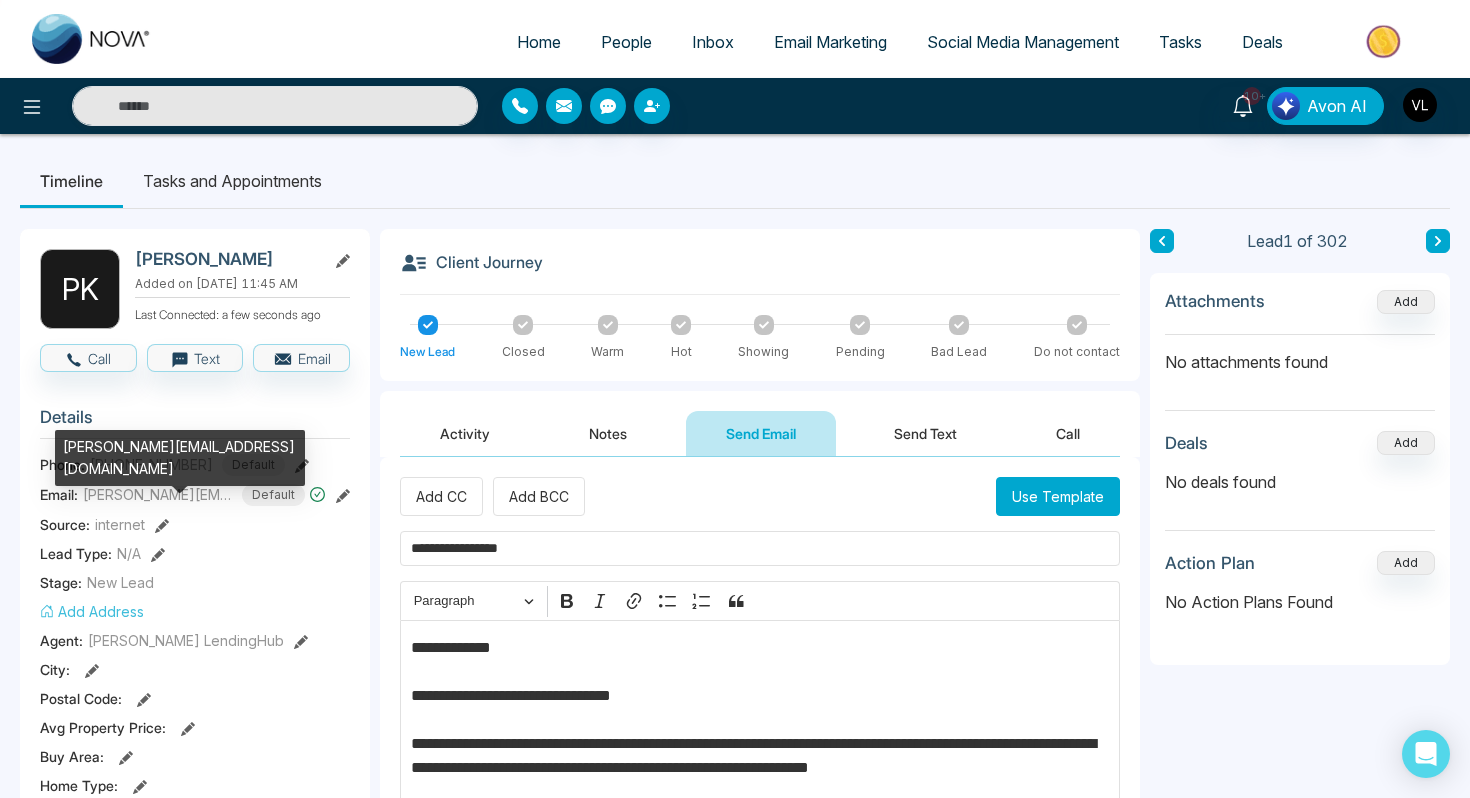 click on "[PERSON_NAME][EMAIL_ADDRESS][DOMAIN_NAME]" at bounding box center [180, 458] 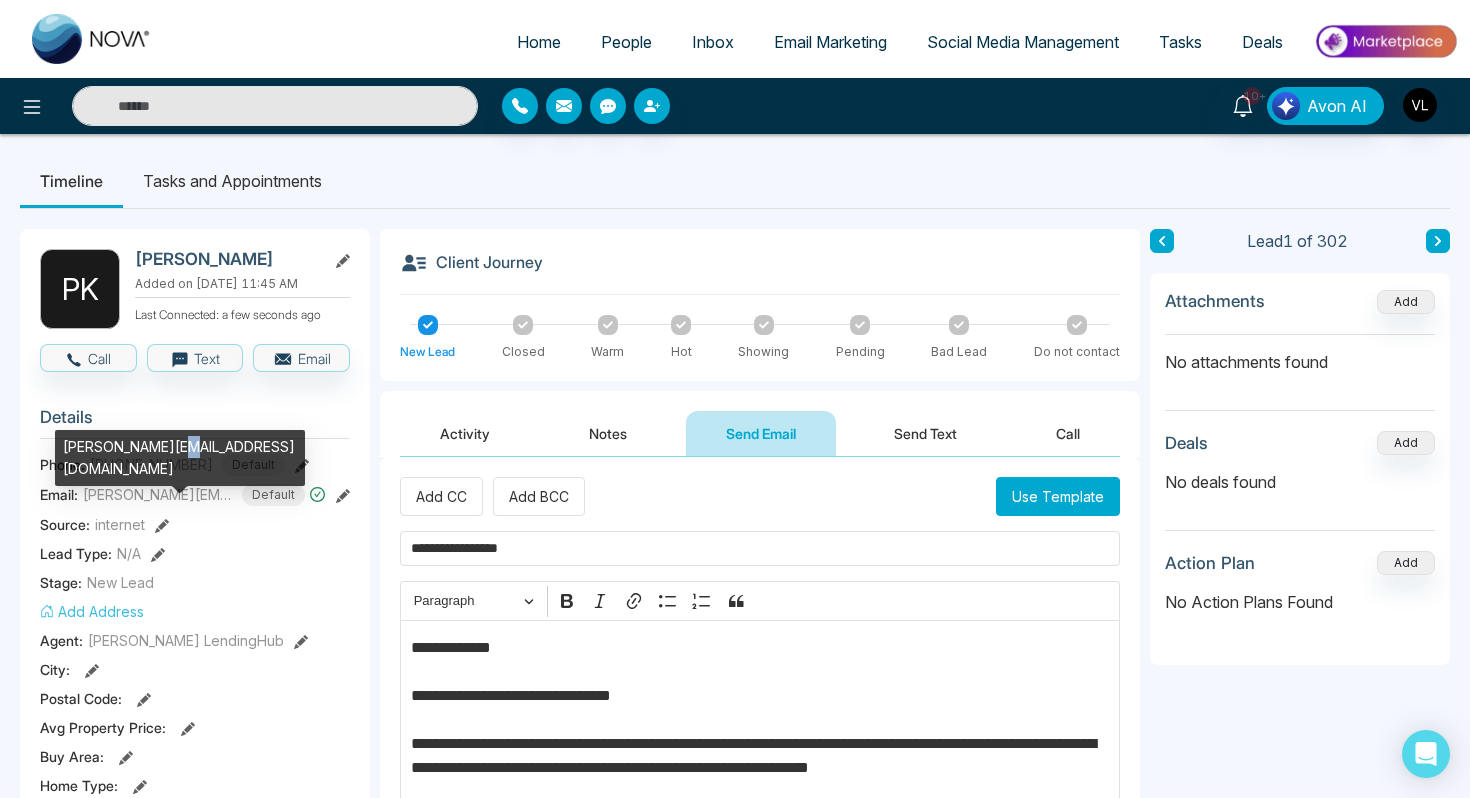 click on "[PERSON_NAME][EMAIL_ADDRESS][DOMAIN_NAME]" at bounding box center (180, 458) 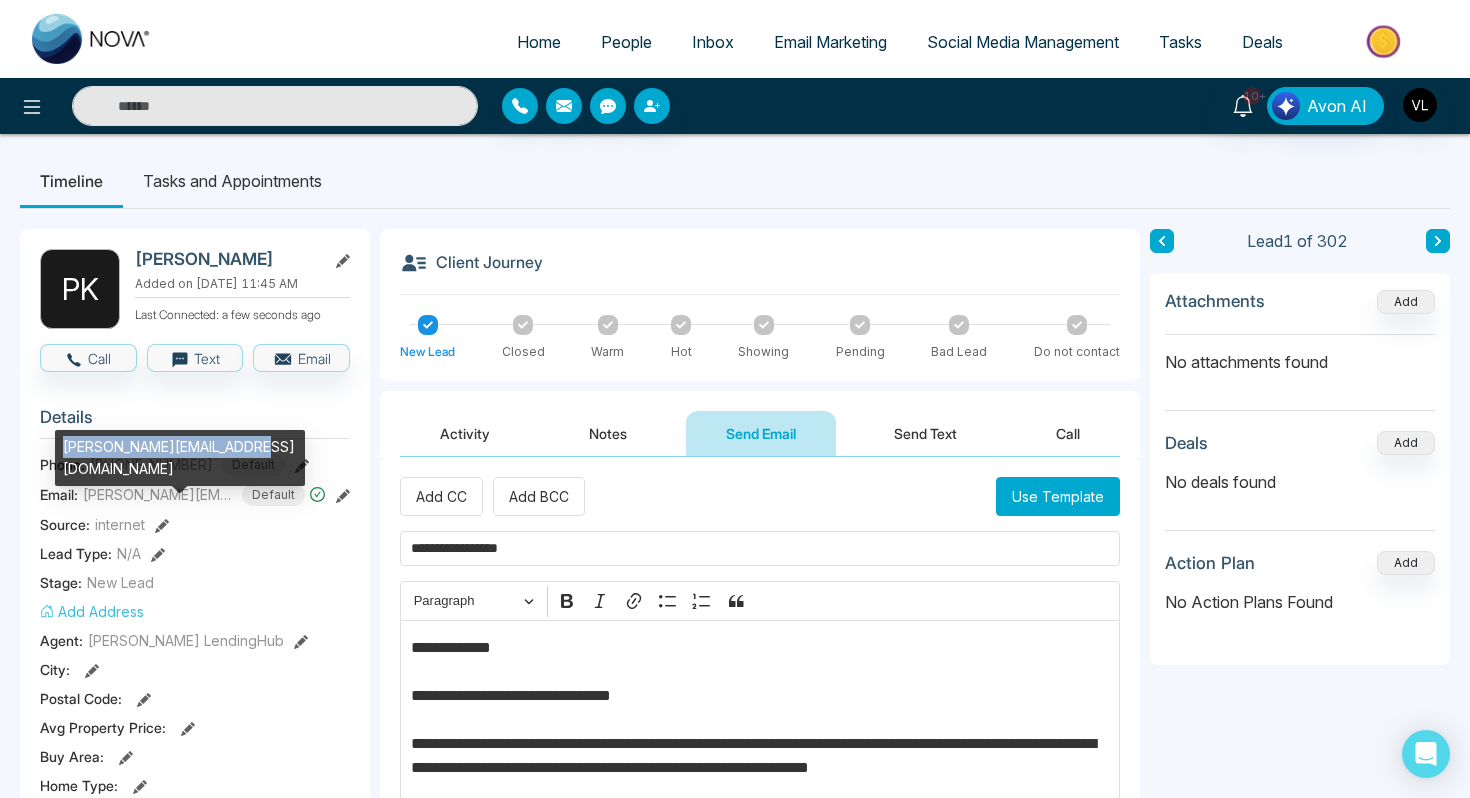click on "[PERSON_NAME][EMAIL_ADDRESS][DOMAIN_NAME]" at bounding box center [180, 458] 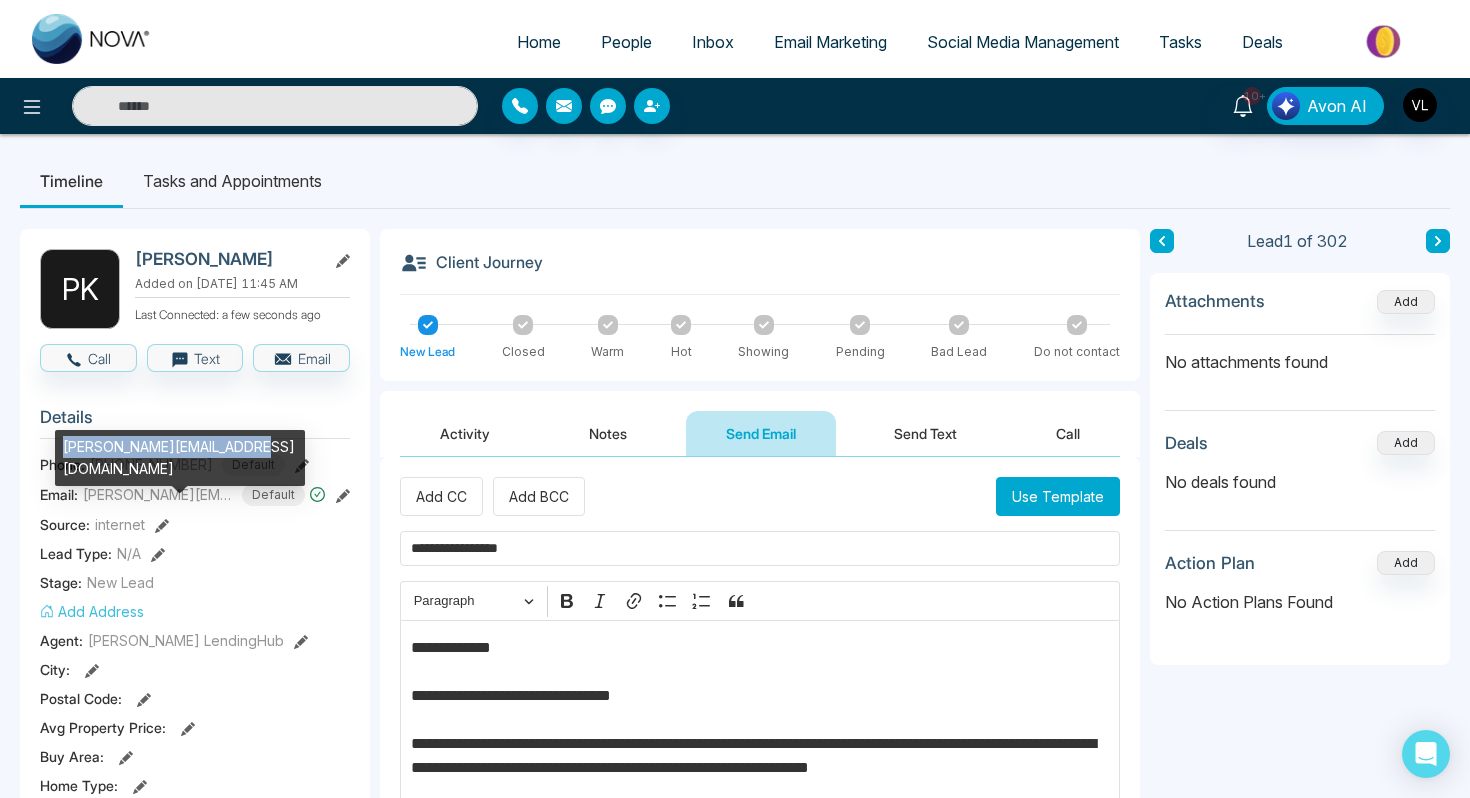 copy on "[PERSON_NAME][EMAIL_ADDRESS][DOMAIN_NAME]" 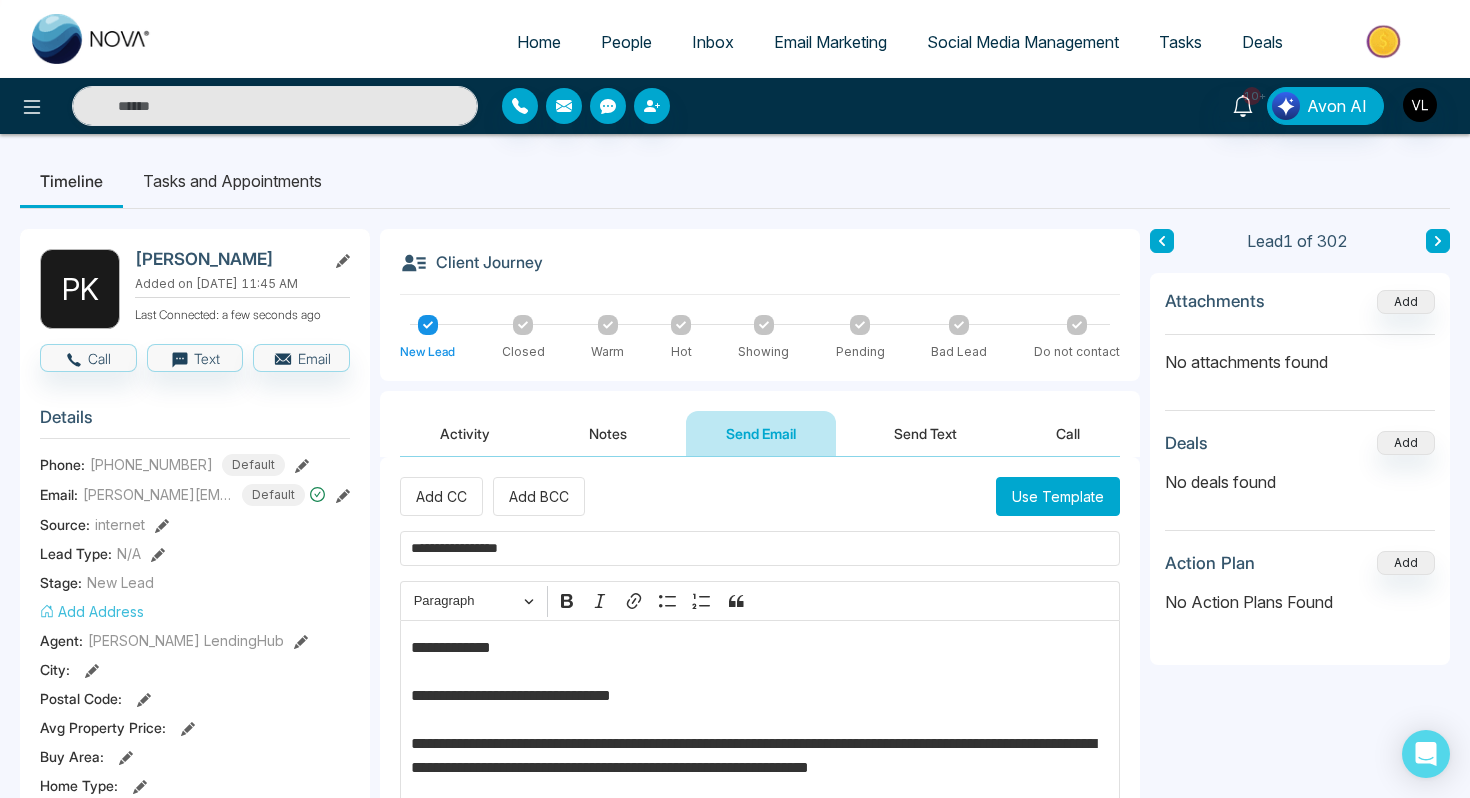 click on "[PHONE_NUMBER]" at bounding box center [151, 464] 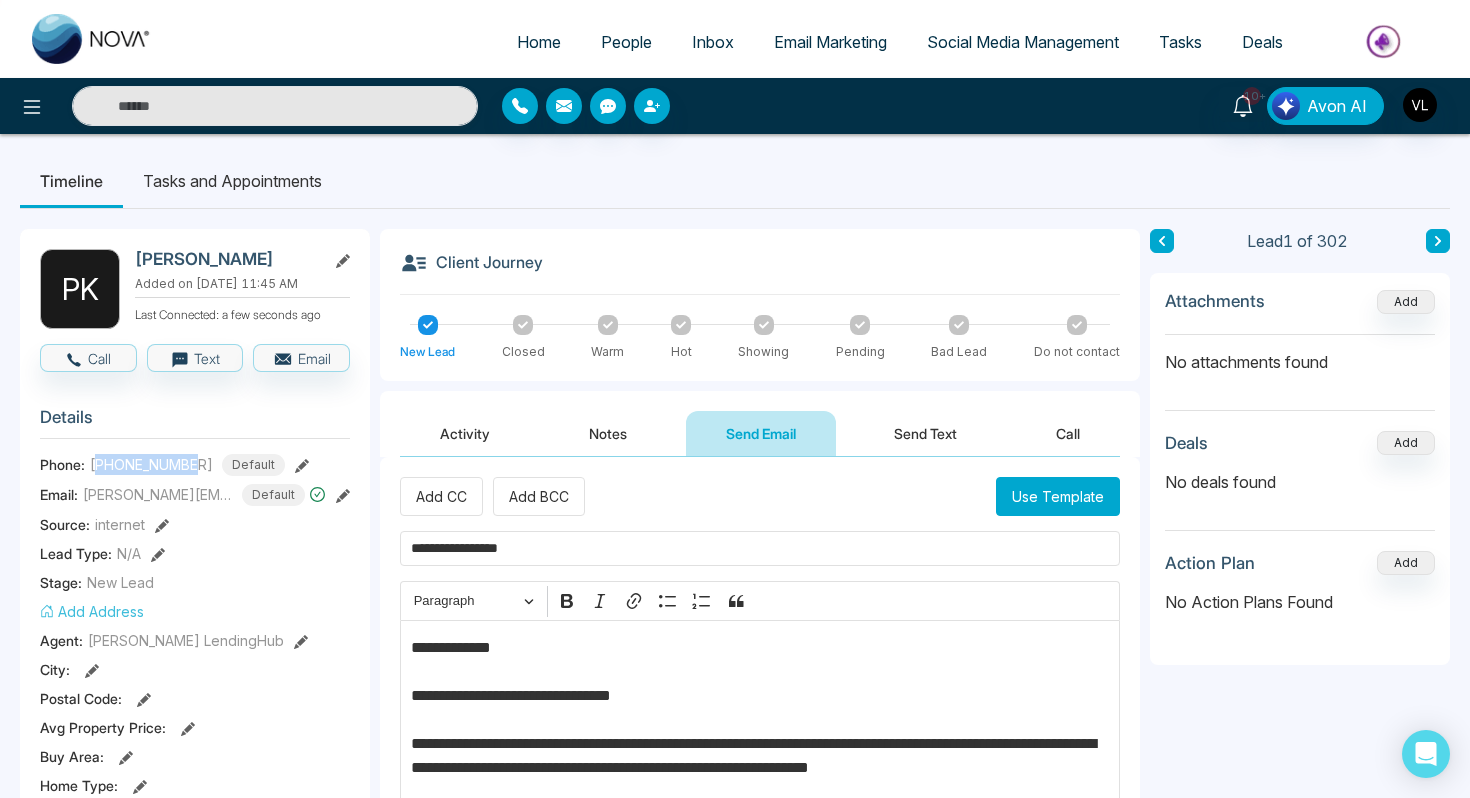 click on "[PHONE_NUMBER]" at bounding box center (151, 464) 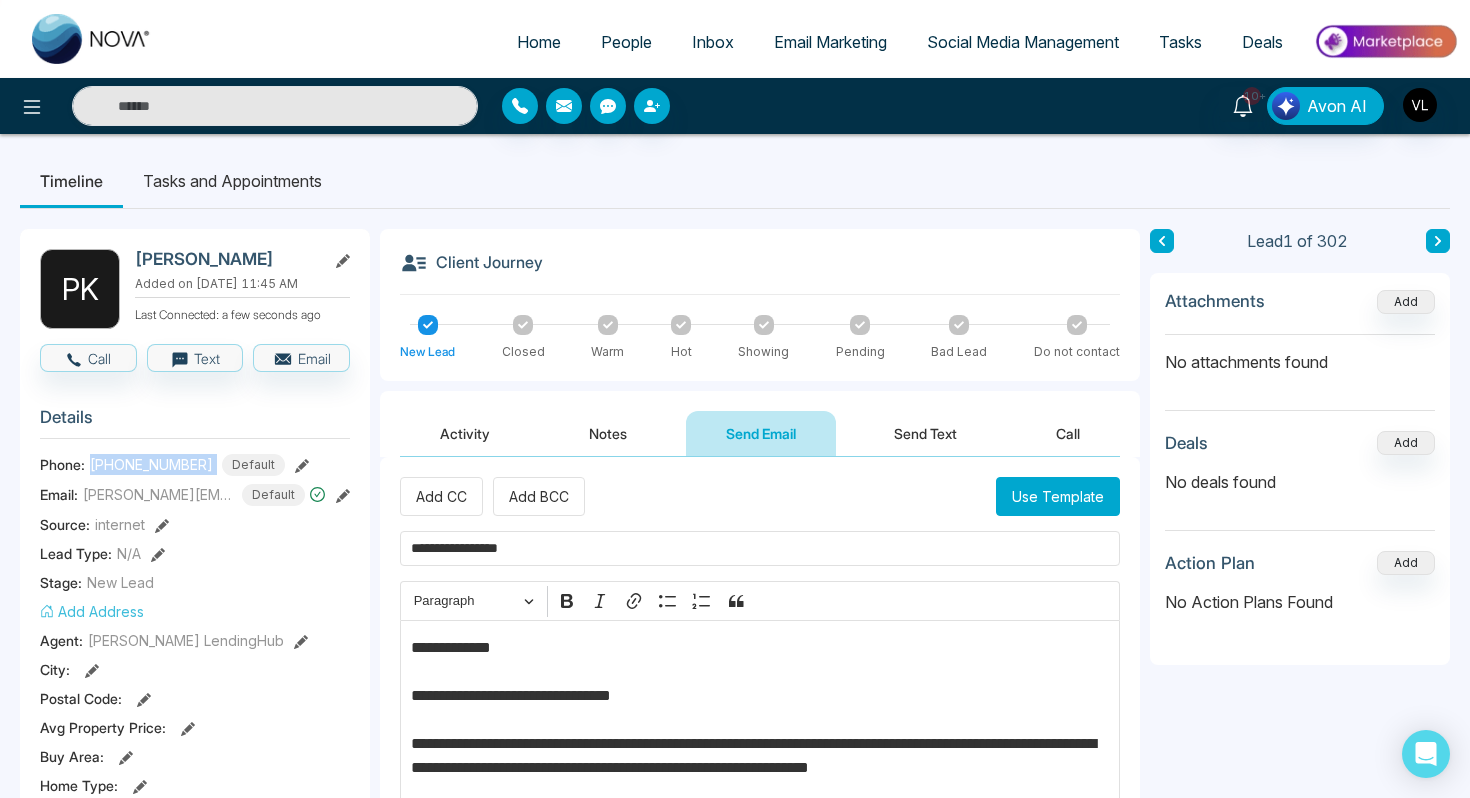 click on "[PHONE_NUMBER]" at bounding box center [151, 464] 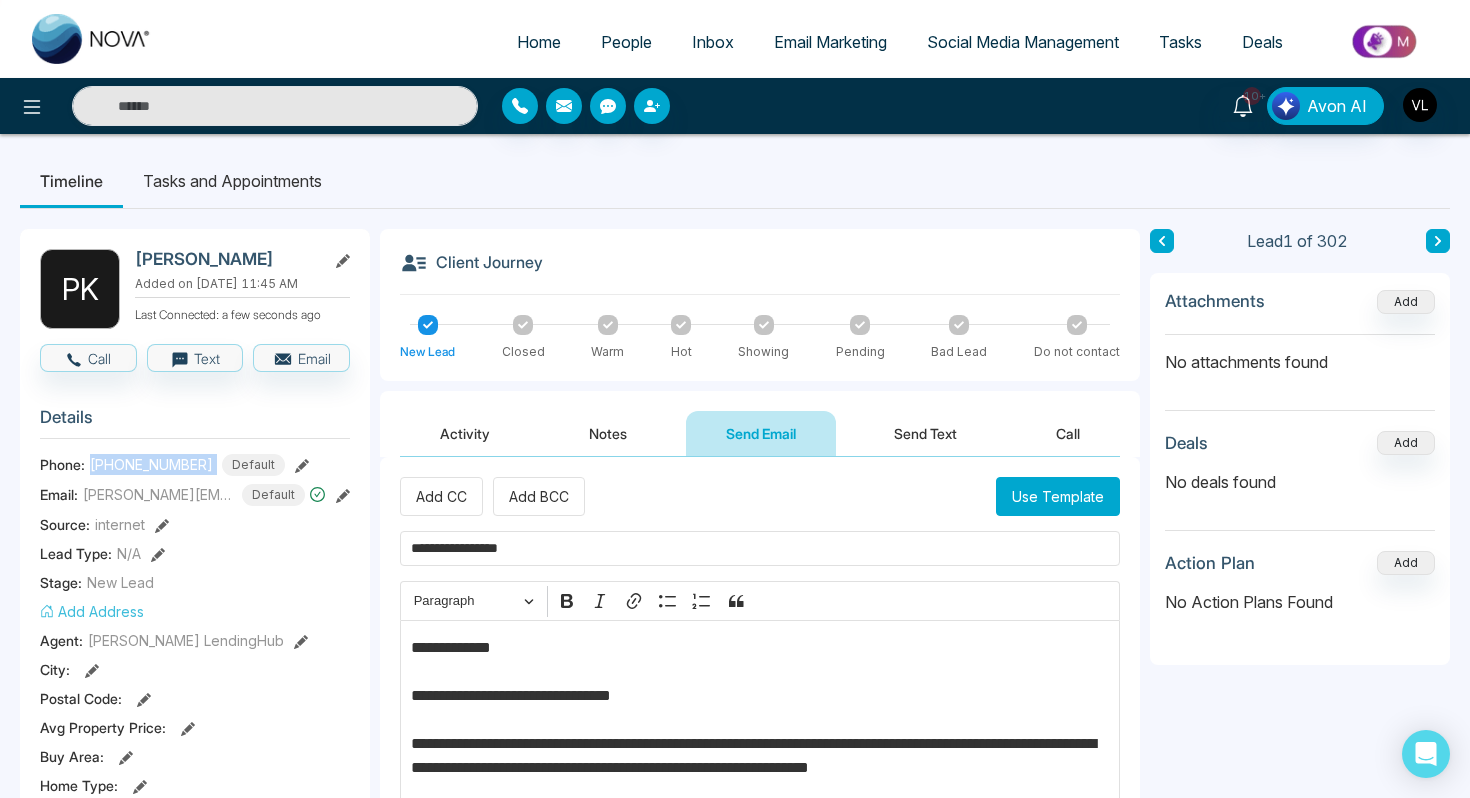 copy on "[PHONE_NUMBER]" 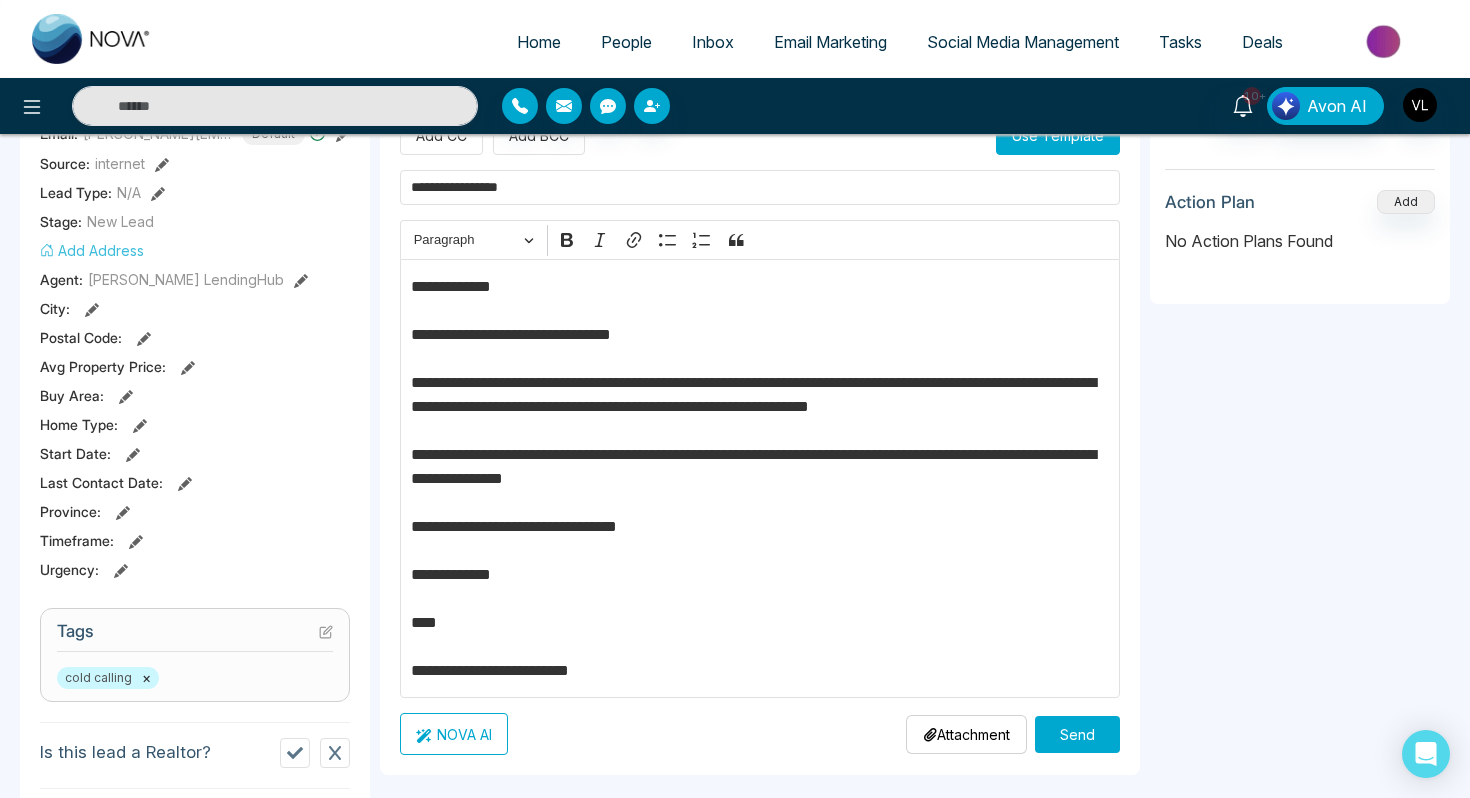 scroll, scrollTop: 378, scrollLeft: 0, axis: vertical 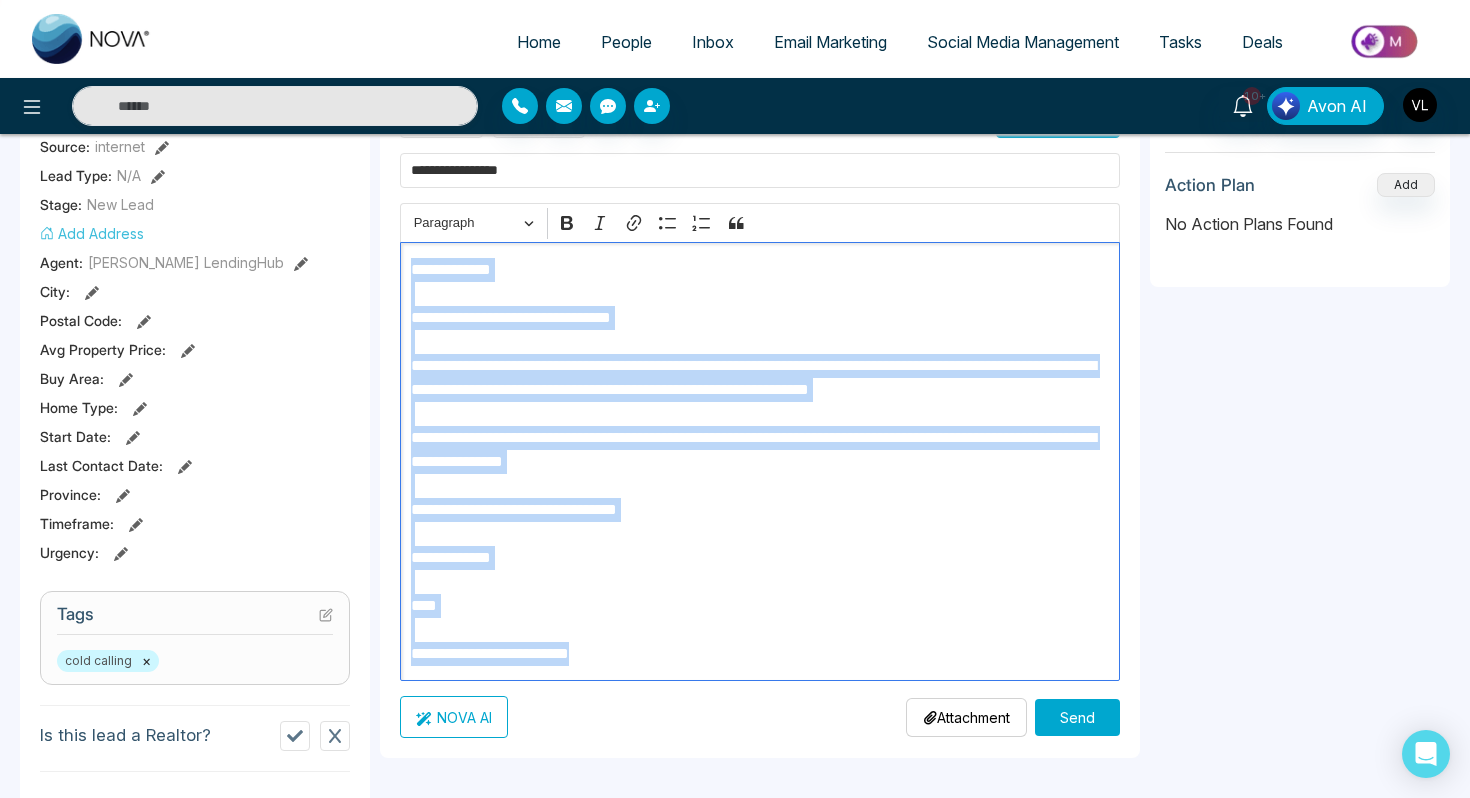 drag, startPoint x: 408, startPoint y: 263, endPoint x: 688, endPoint y: 674, distance: 497.31378 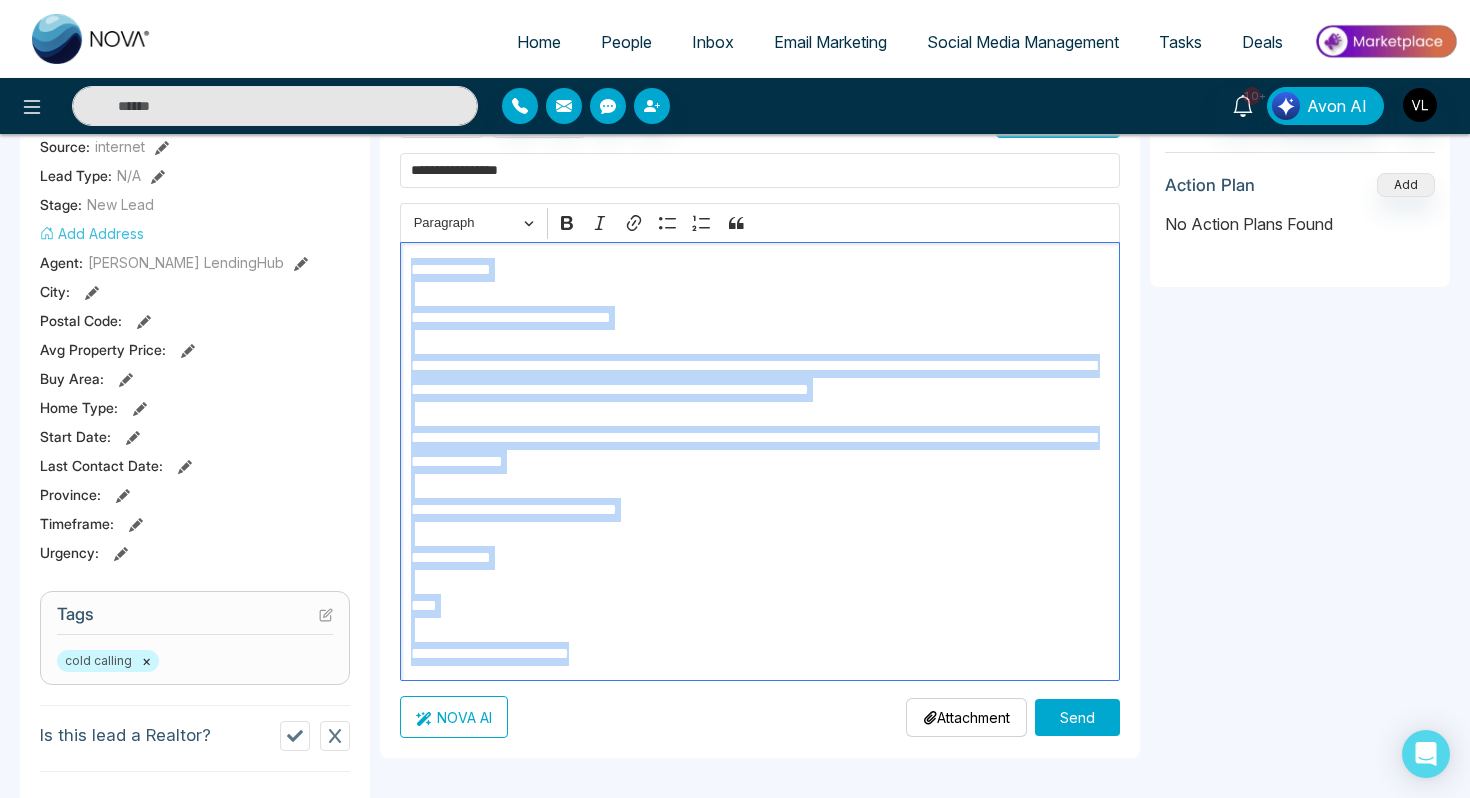 click on "**********" at bounding box center [760, 461] 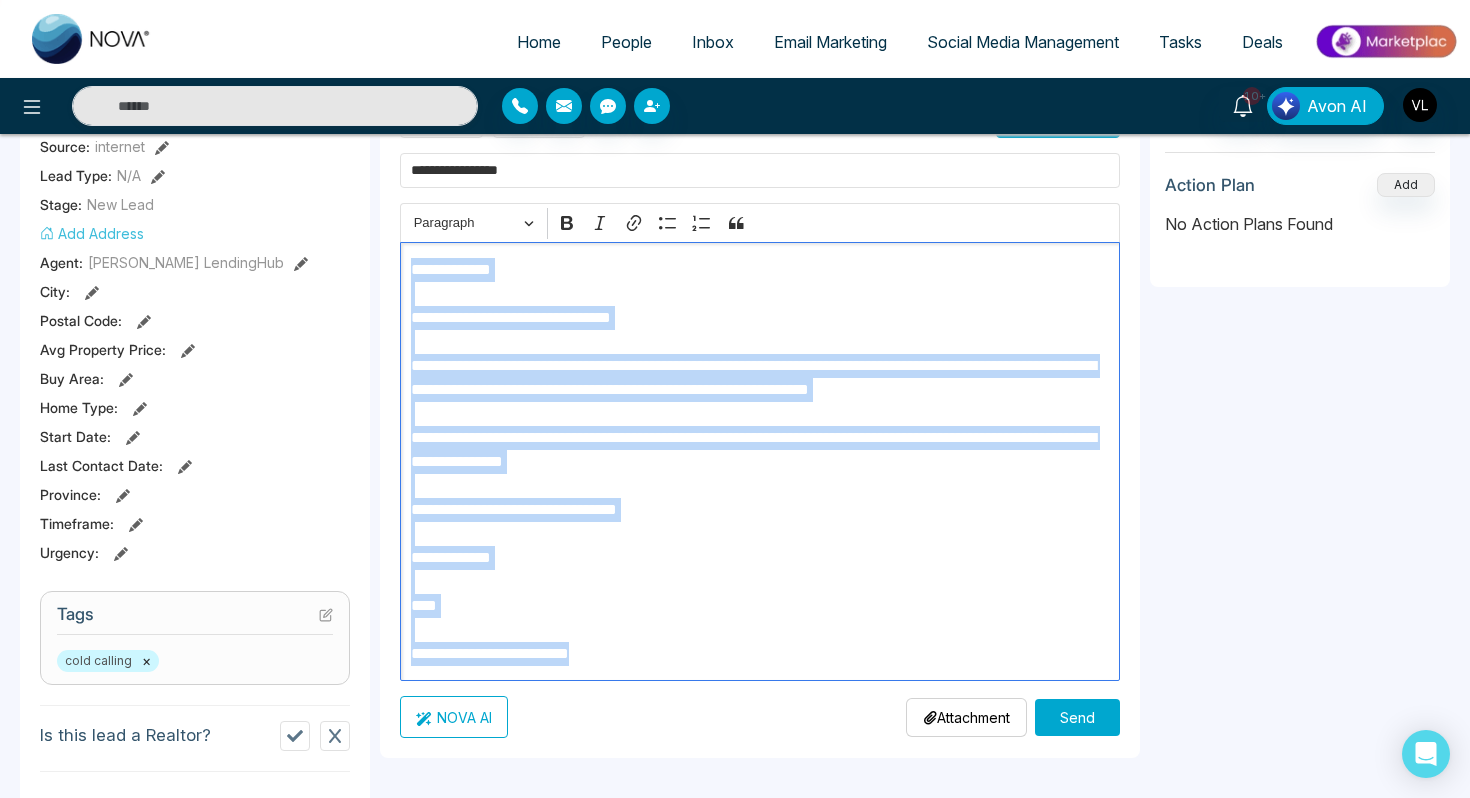copy on "**********" 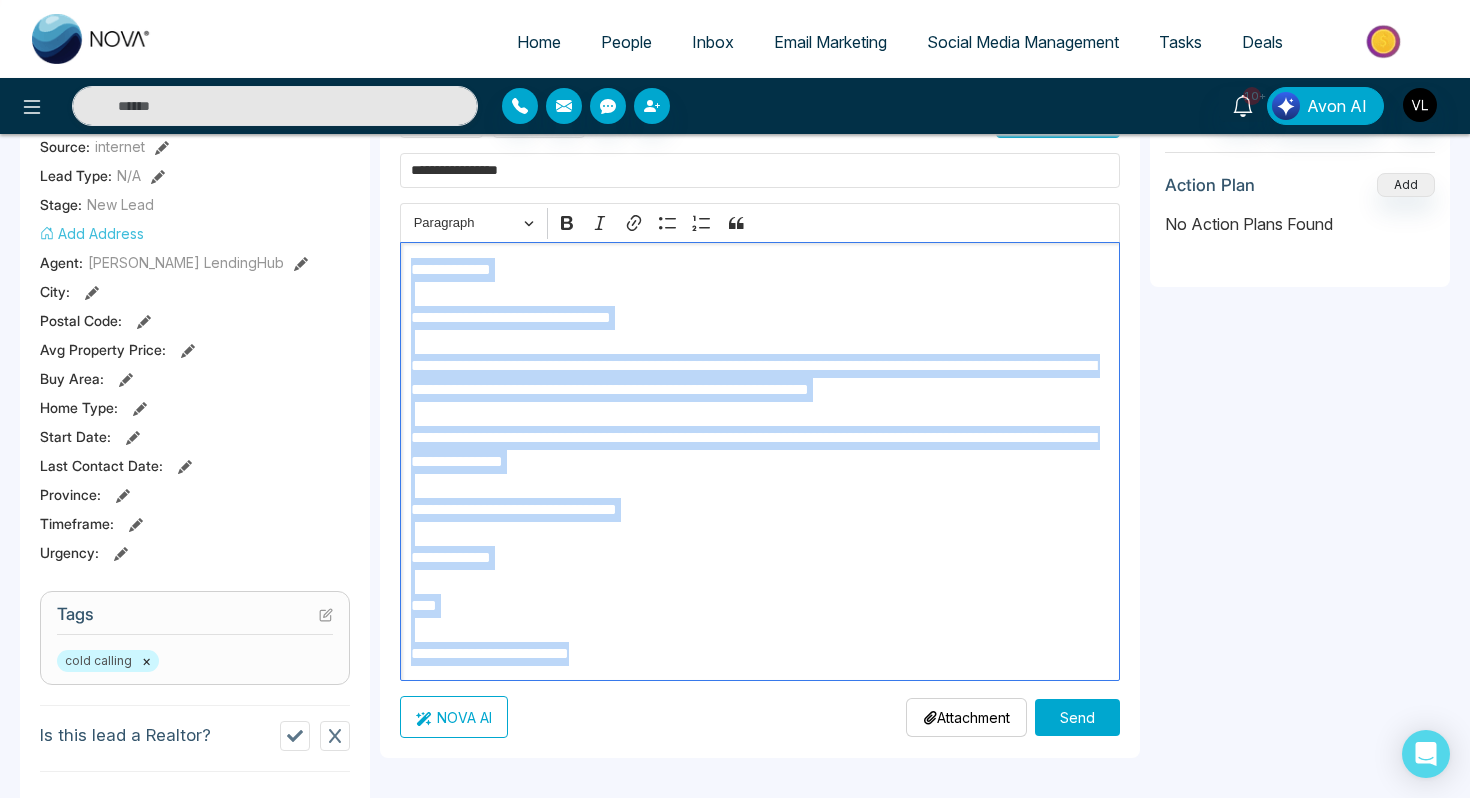 copy on "**********" 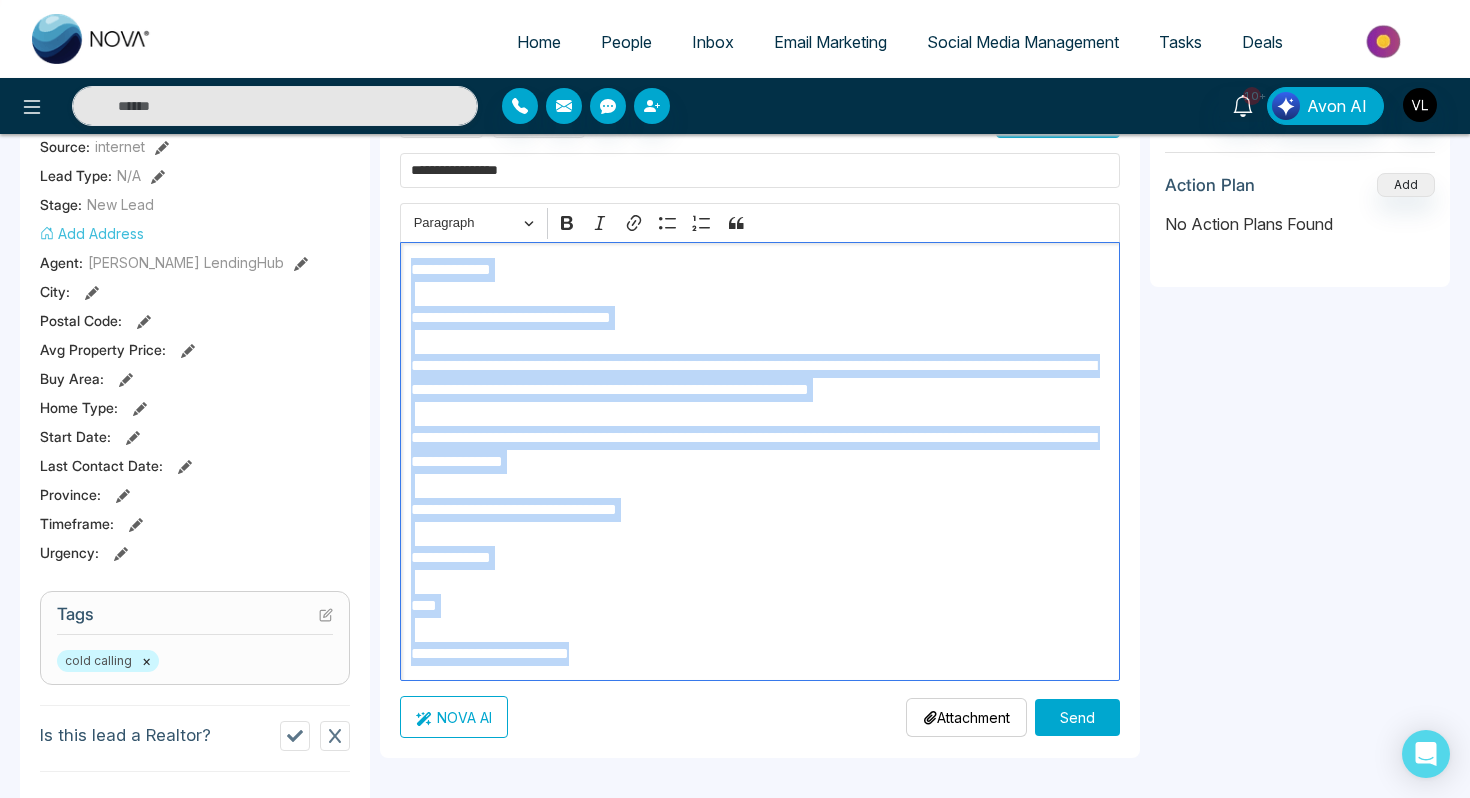 copy on "**********" 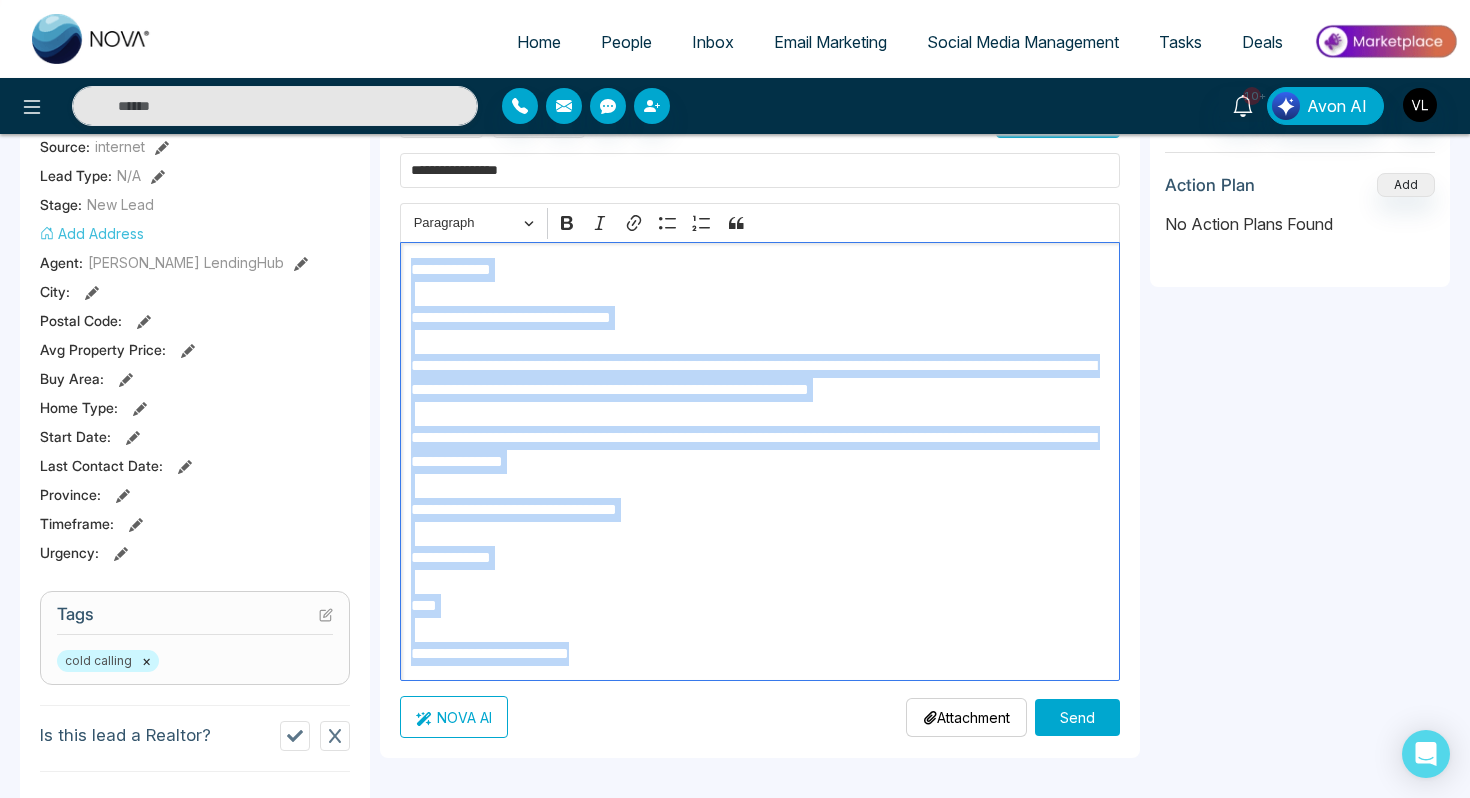 click on "**********" at bounding box center (760, 462) 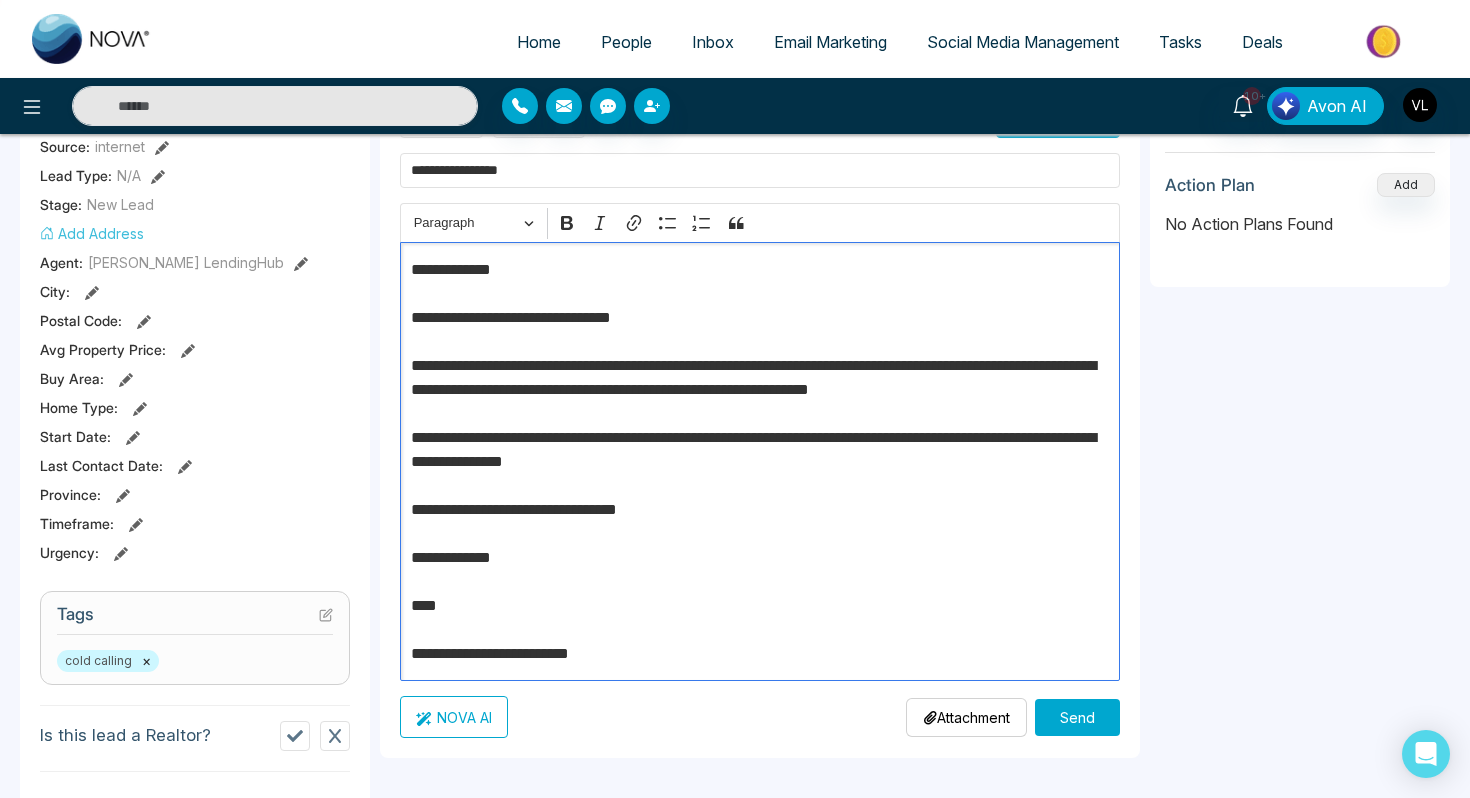 click on "Send" at bounding box center (1077, 717) 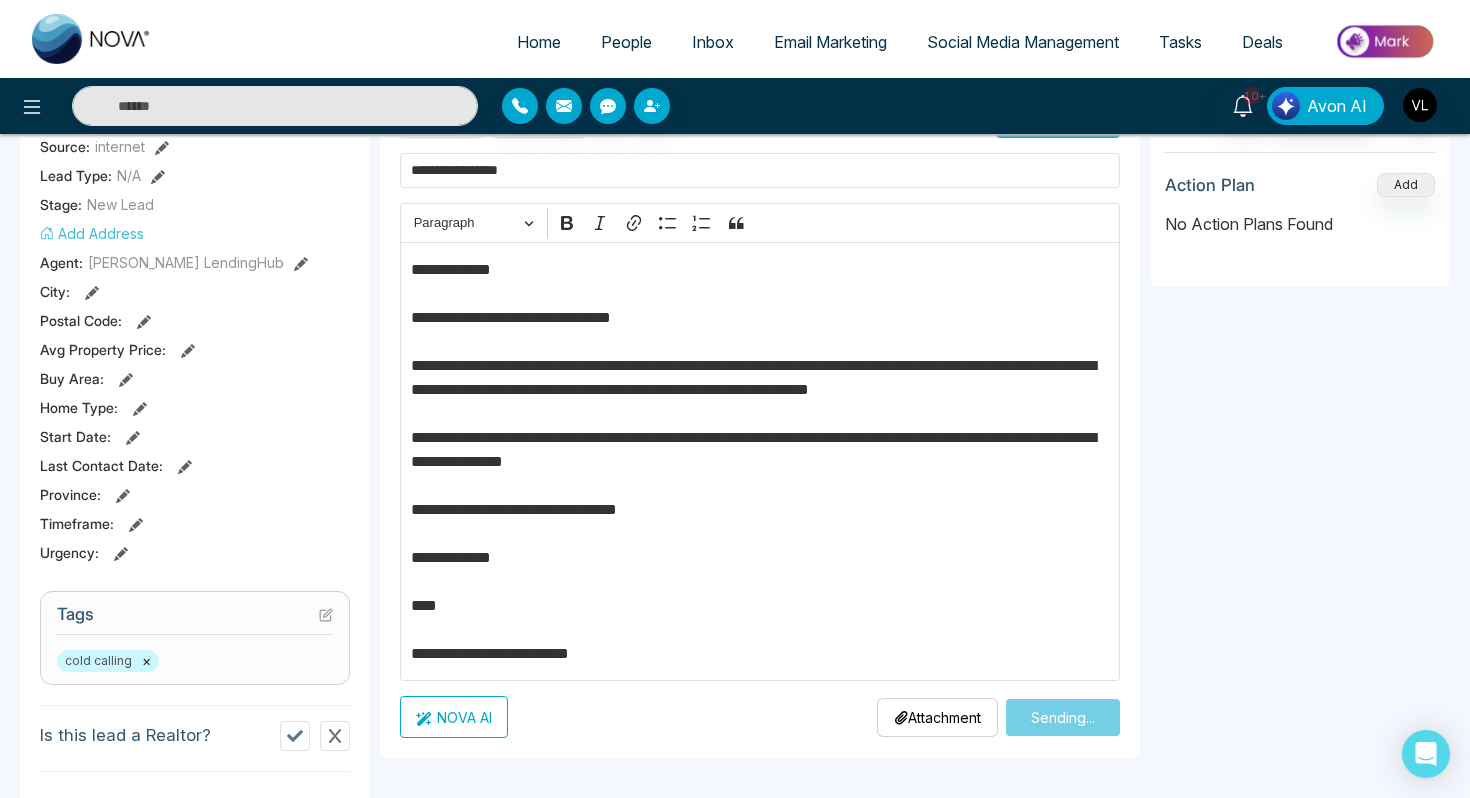 type 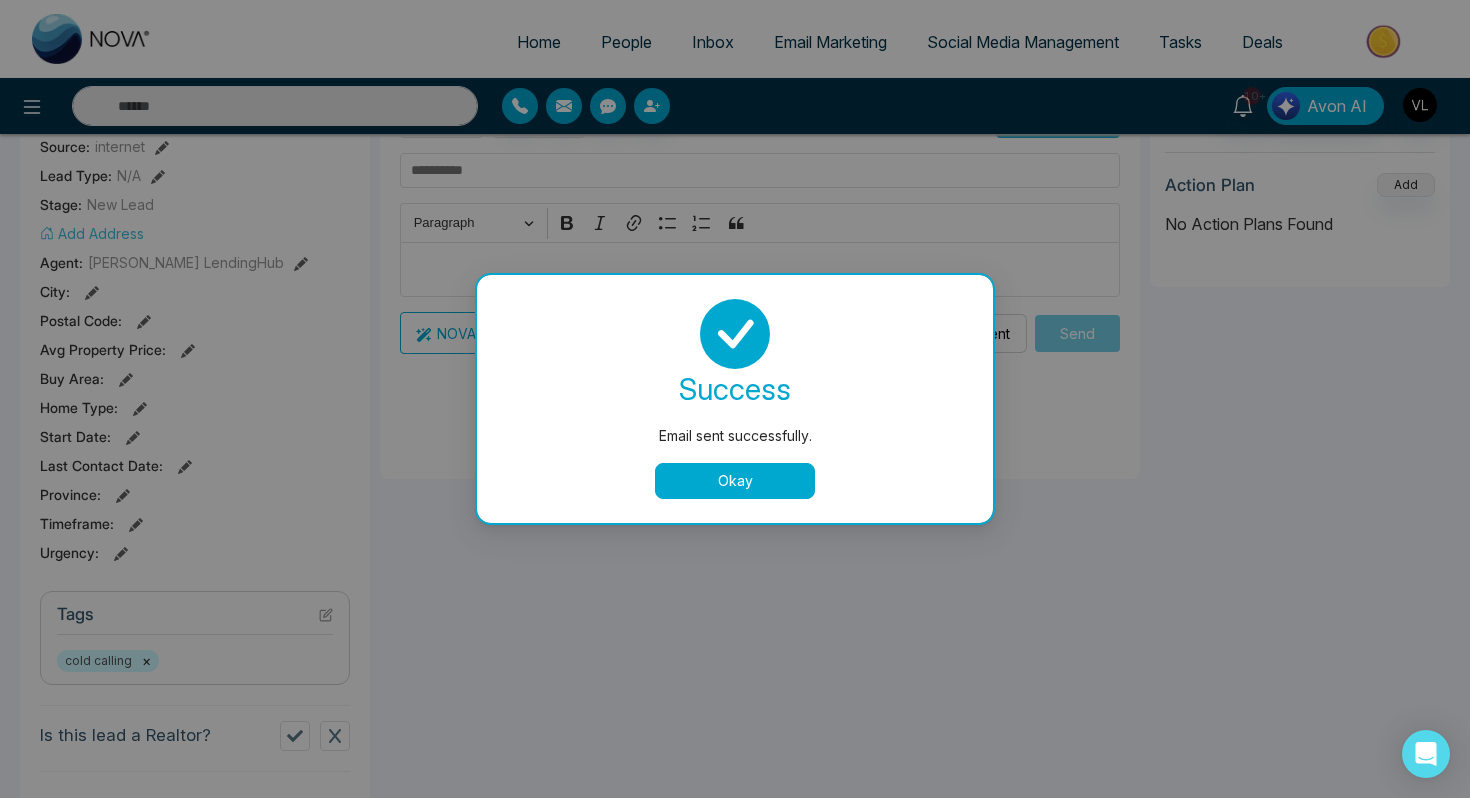 click on "Okay" at bounding box center [735, 481] 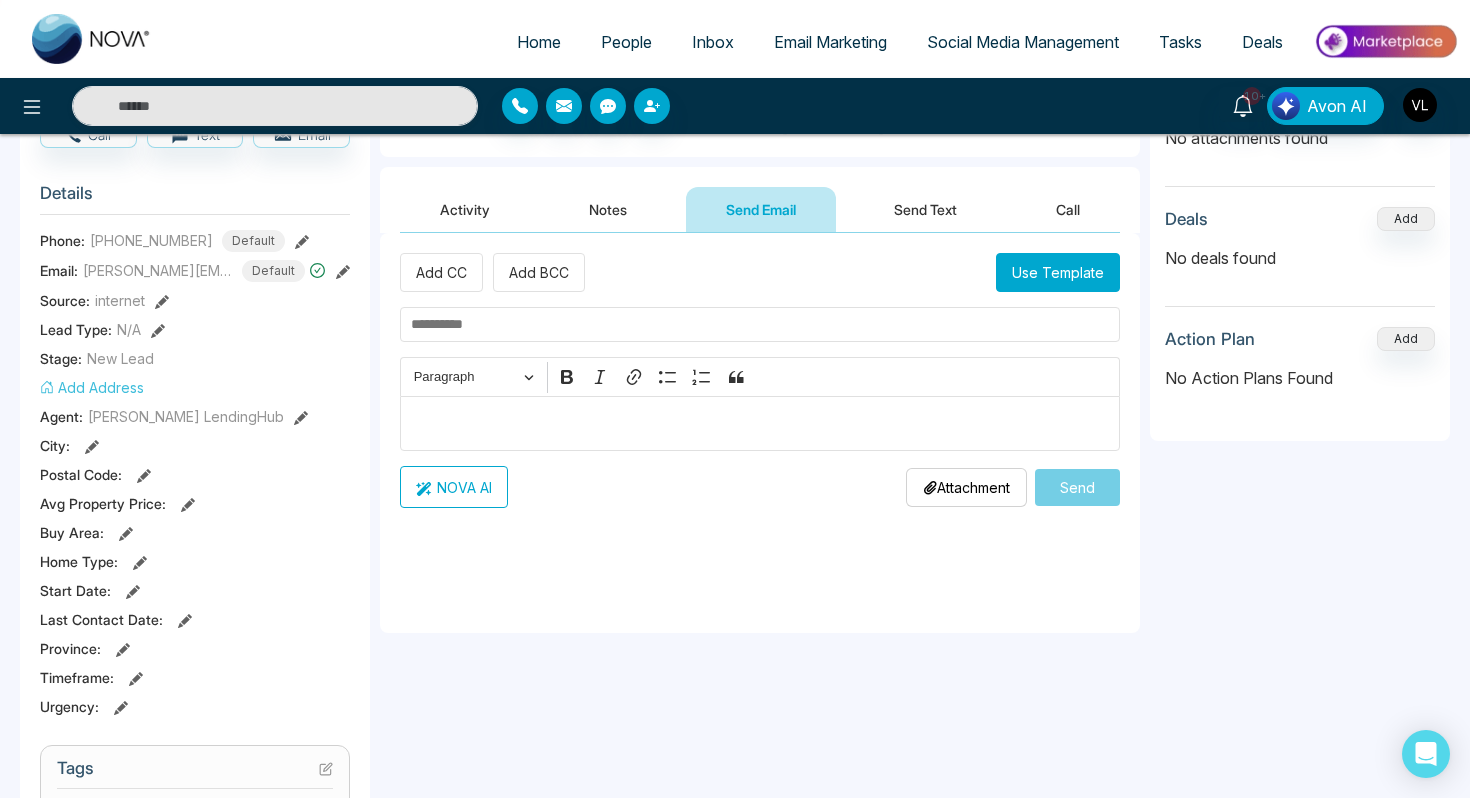 scroll, scrollTop: 147, scrollLeft: 0, axis: vertical 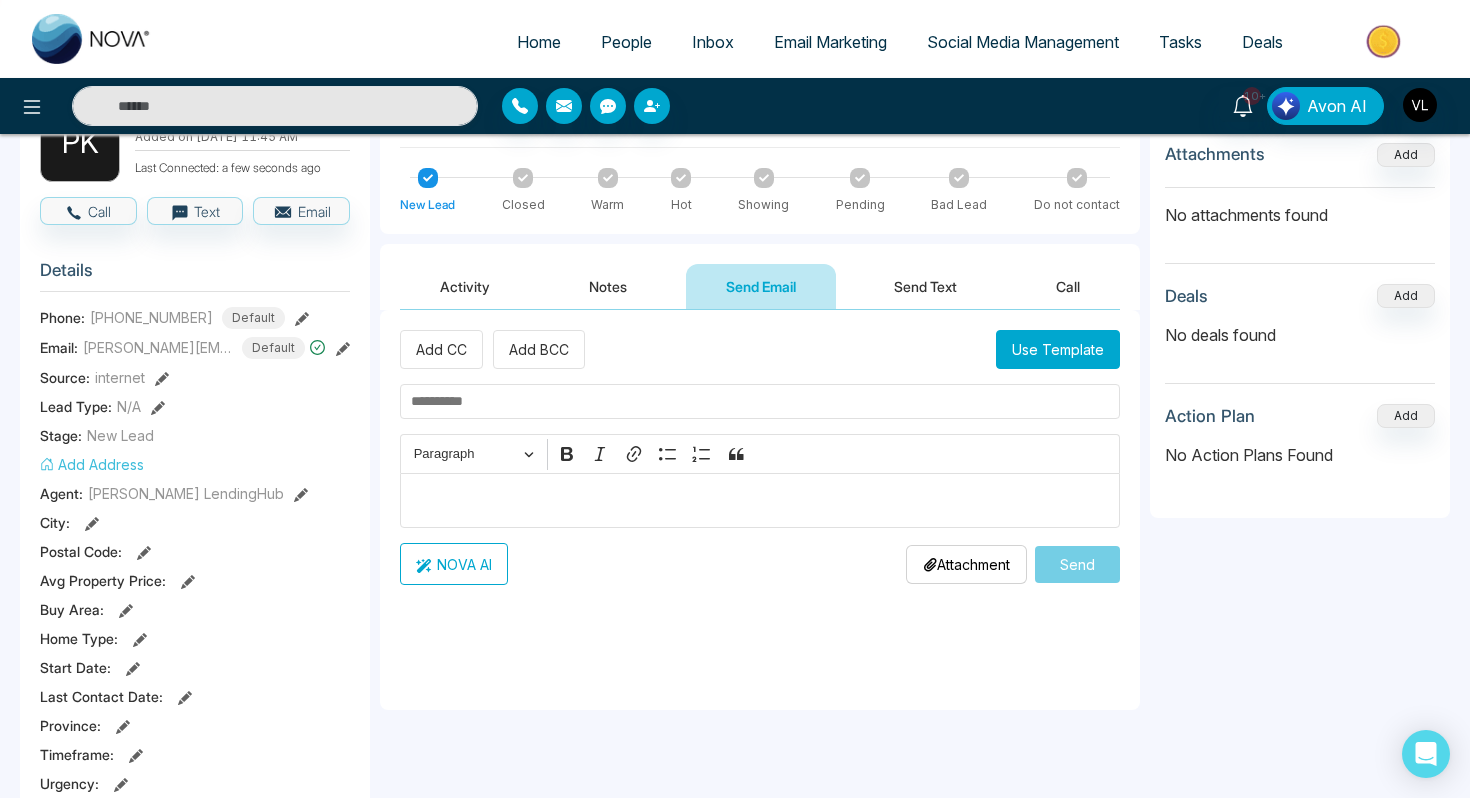 click on "Send Text" at bounding box center (925, 286) 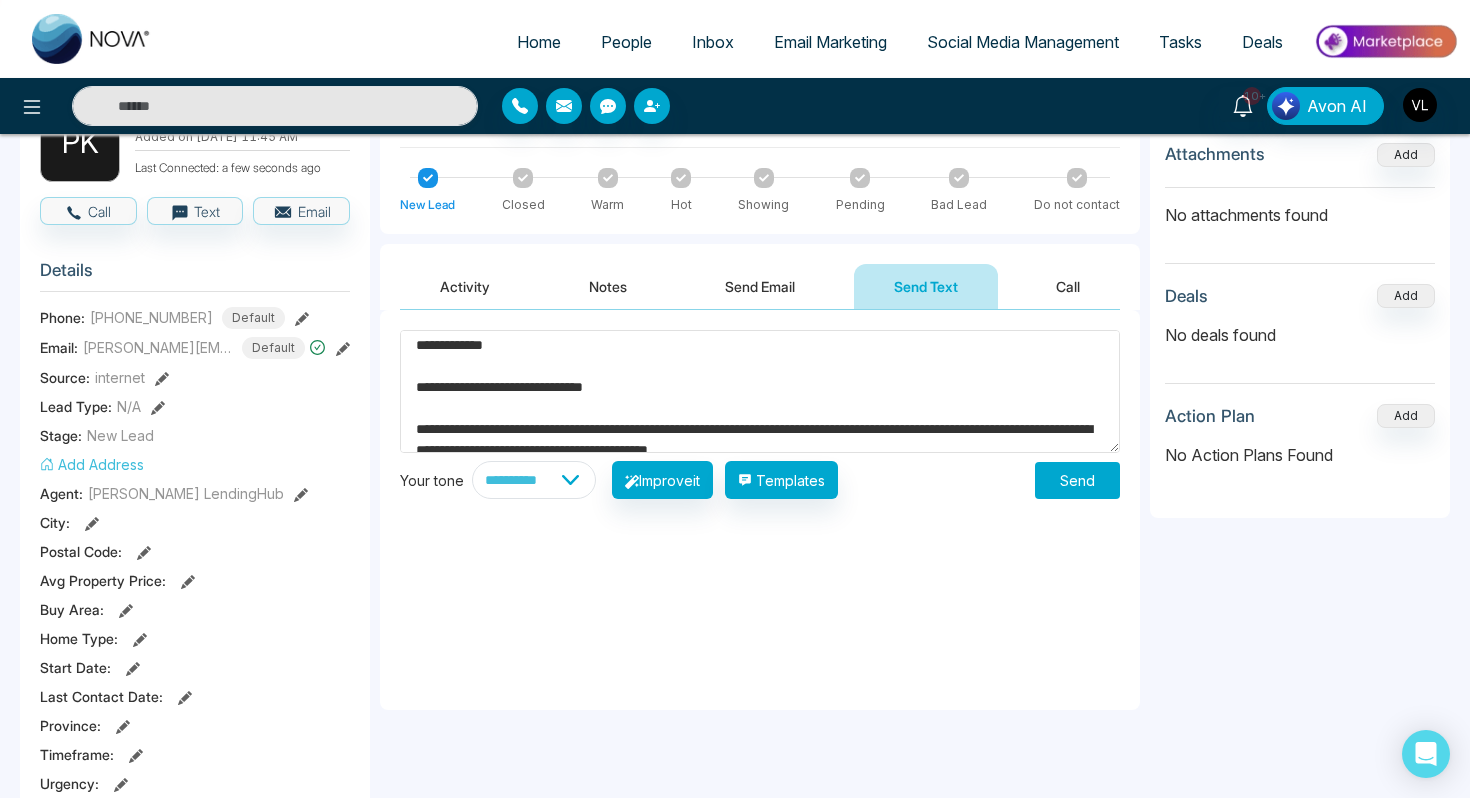 scroll, scrollTop: 0, scrollLeft: 0, axis: both 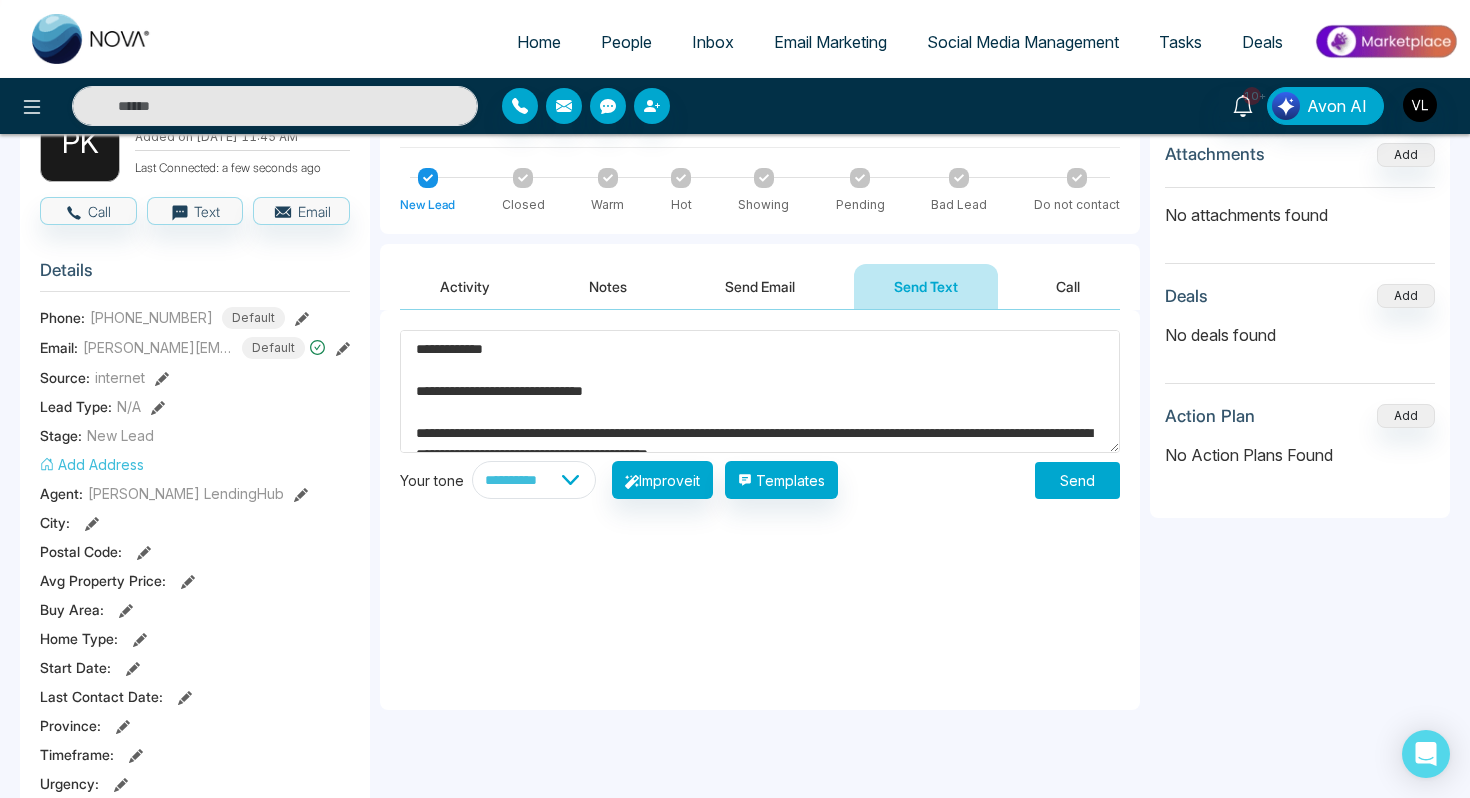 type on "**********" 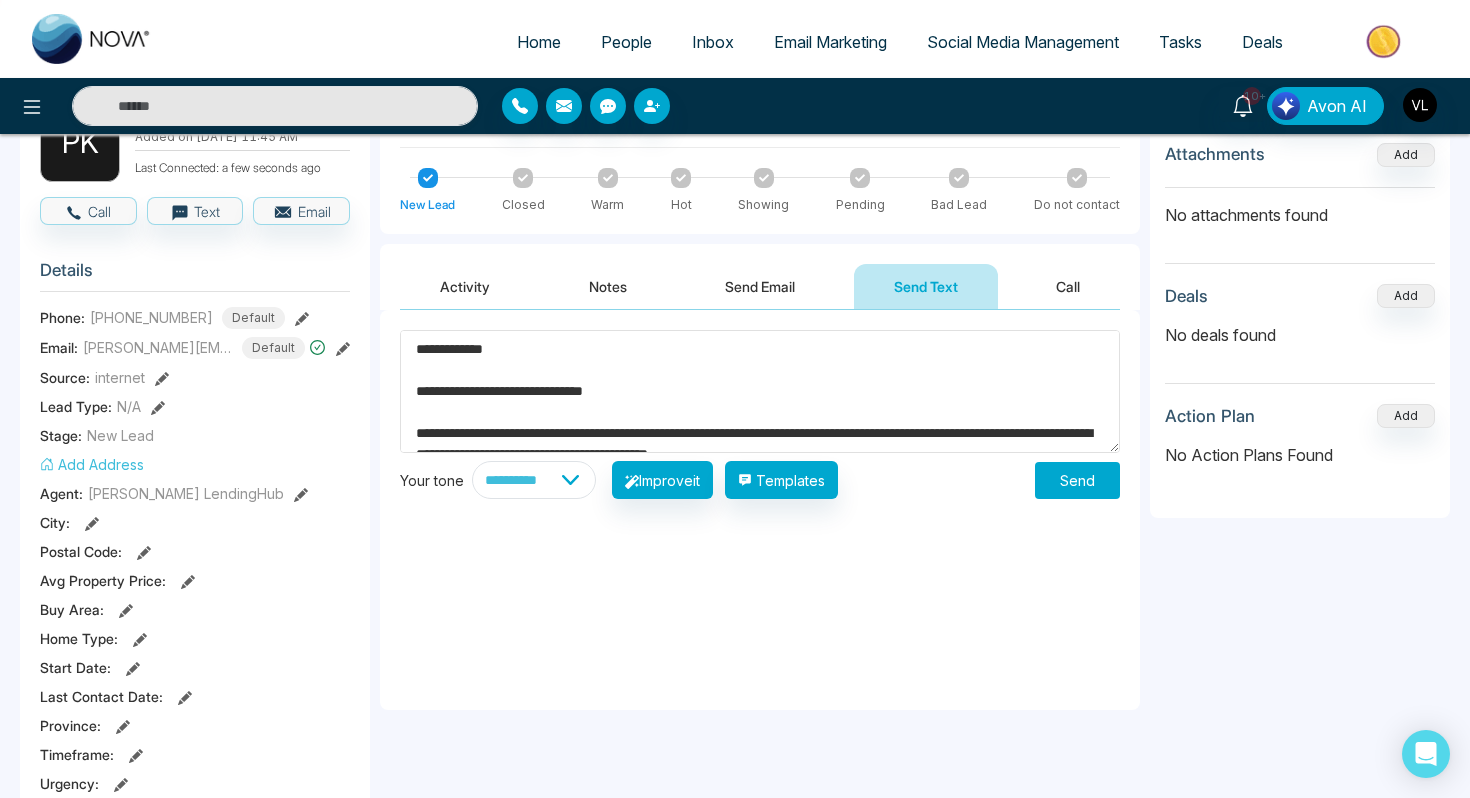 click on "Send" at bounding box center [1077, 480] 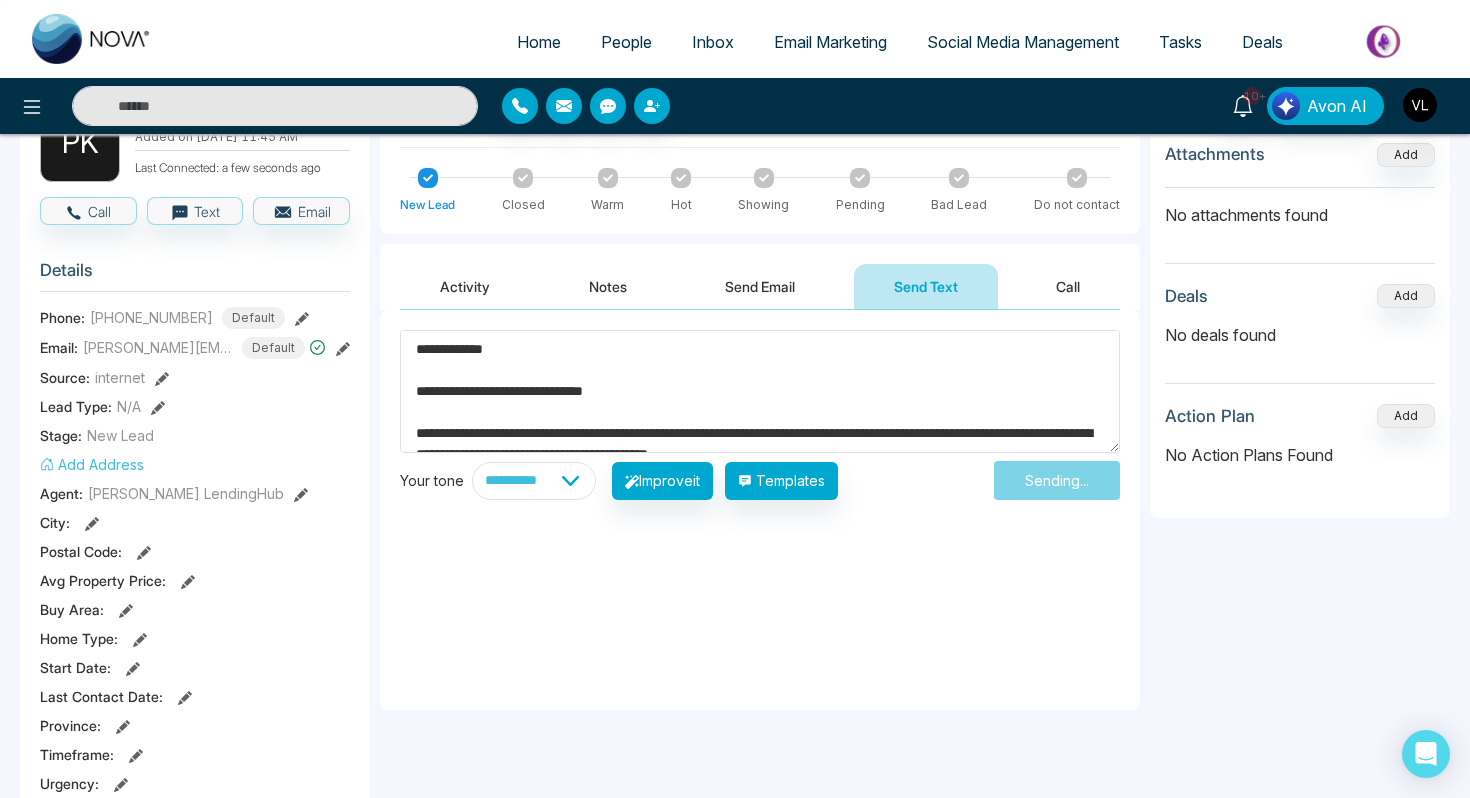 type 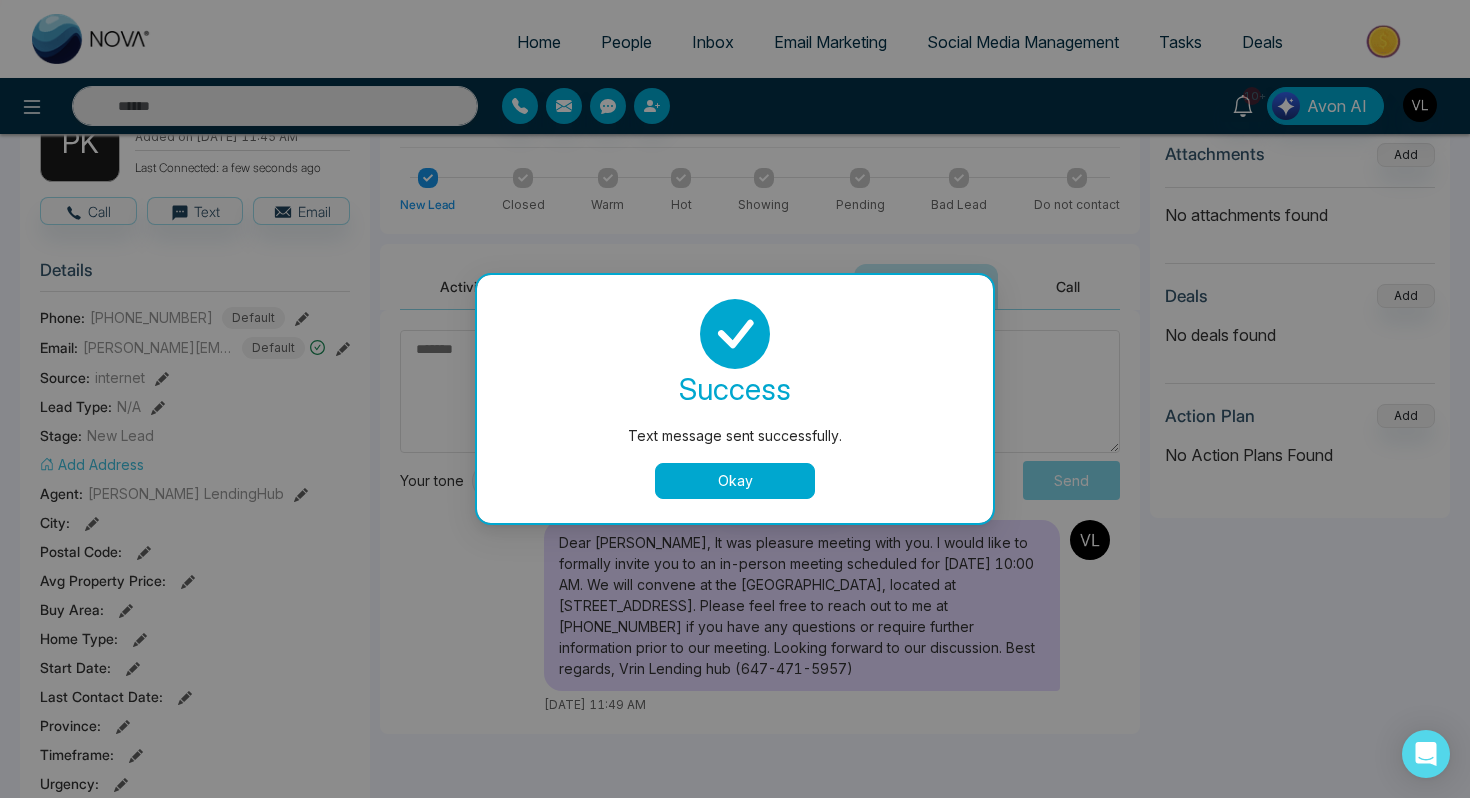 click on "Okay" at bounding box center [735, 481] 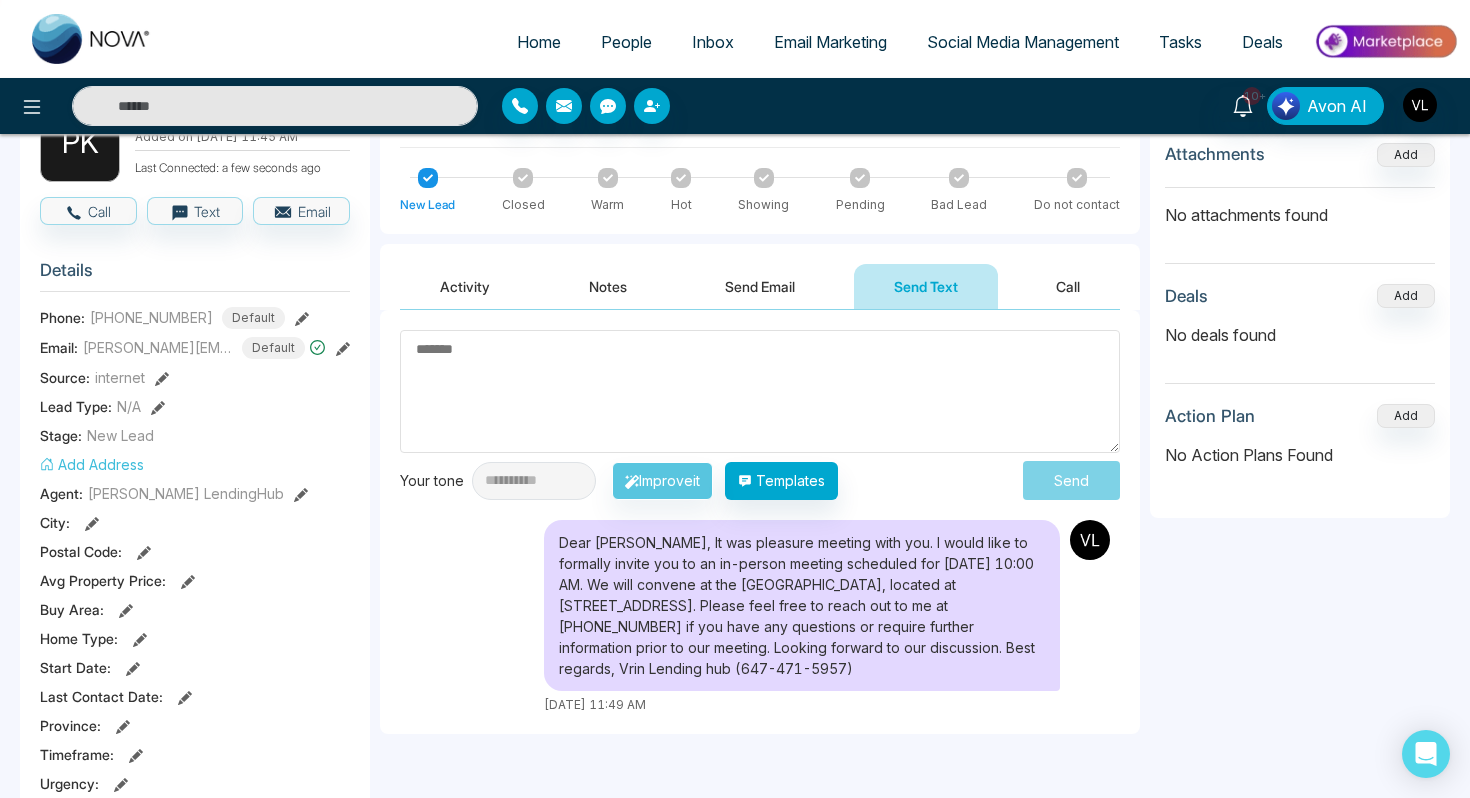 click on "Activity Notes Send Email Send Text Call" at bounding box center [760, 277] 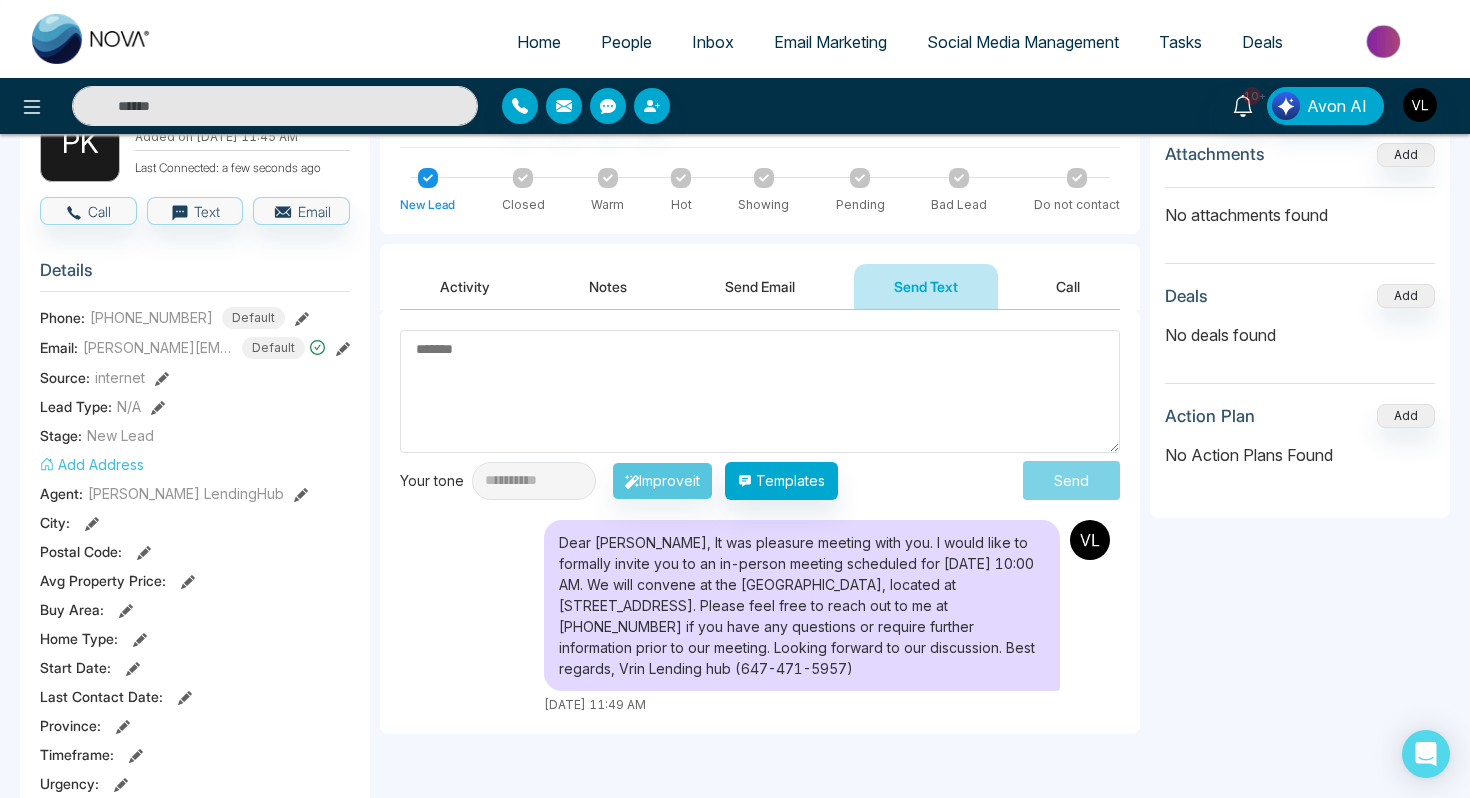 click on "Activity" at bounding box center [465, 286] 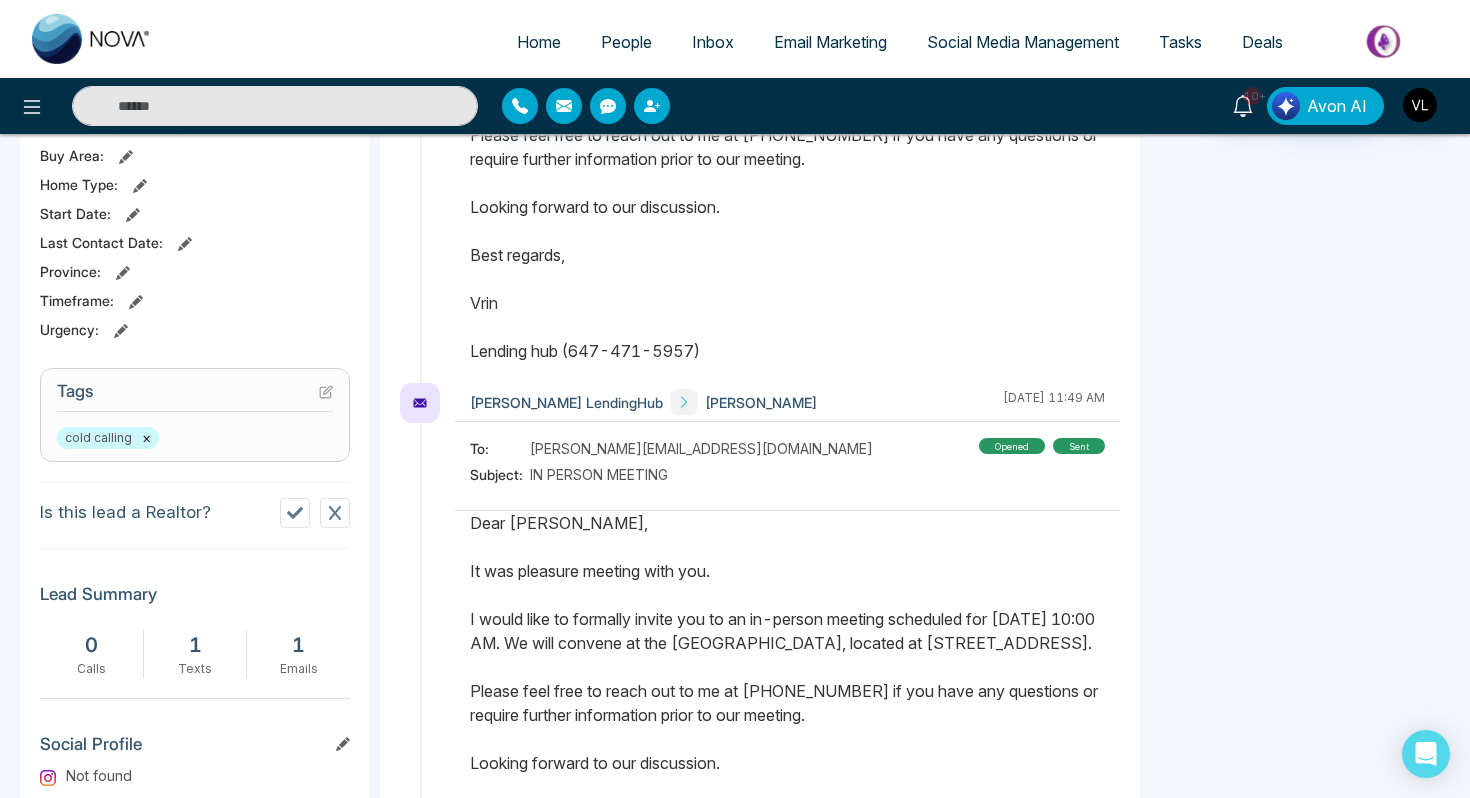 scroll, scrollTop: 617, scrollLeft: 0, axis: vertical 